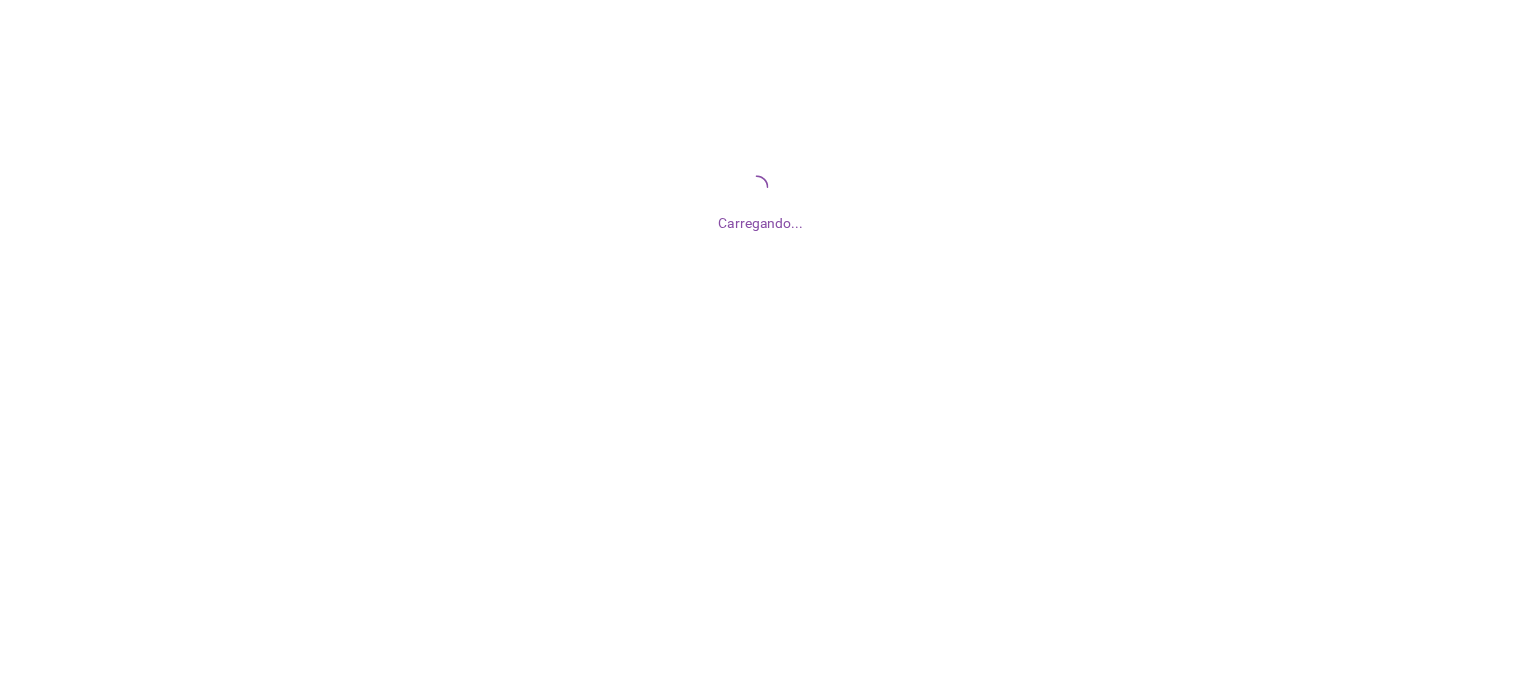 scroll, scrollTop: 0, scrollLeft: 0, axis: both 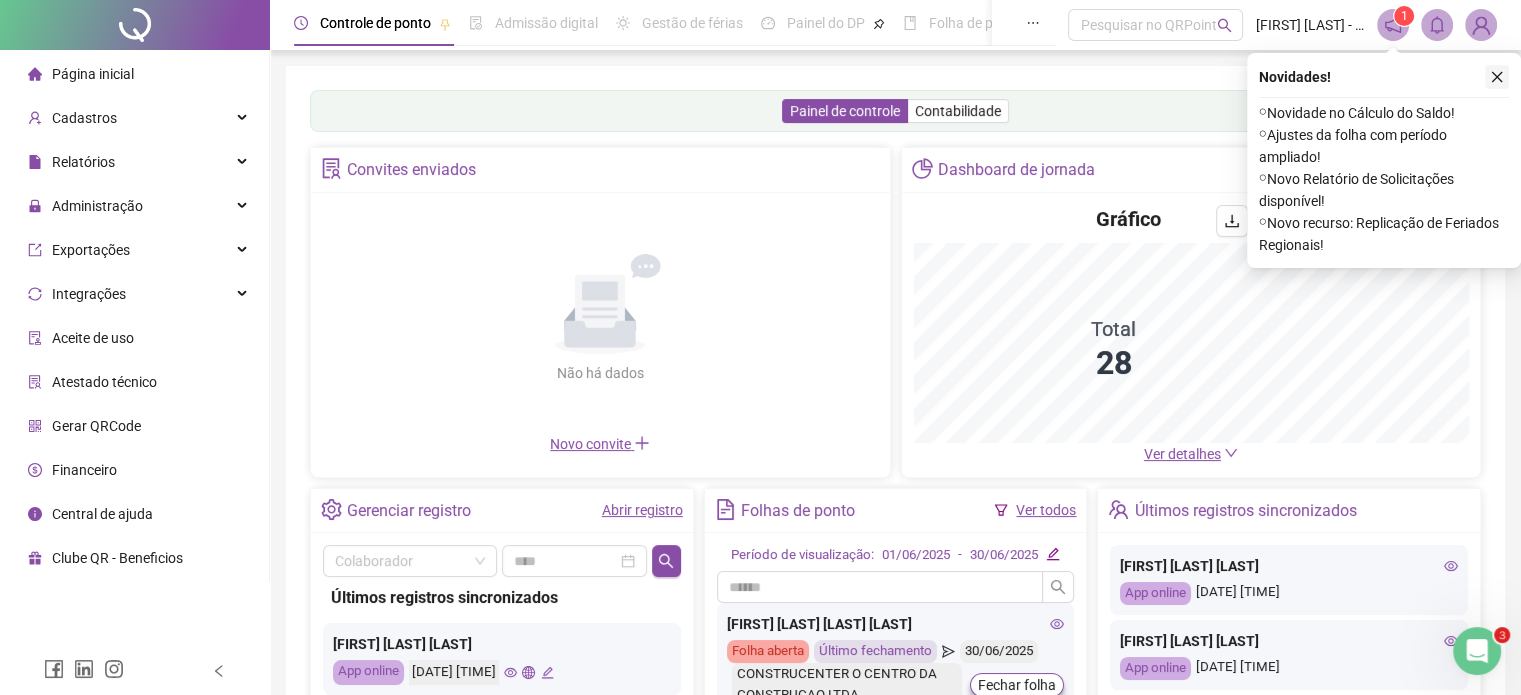 click 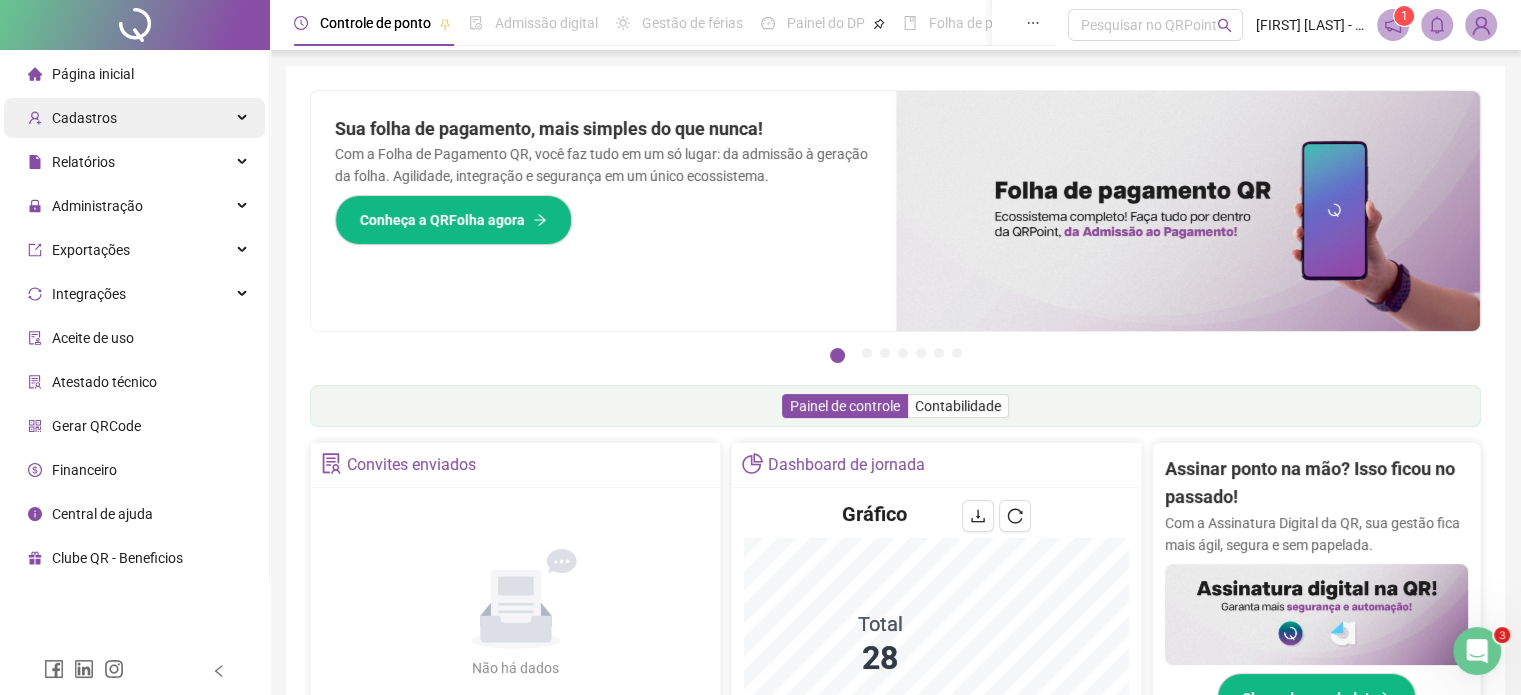 click on "Cadastros" at bounding box center (84, 118) 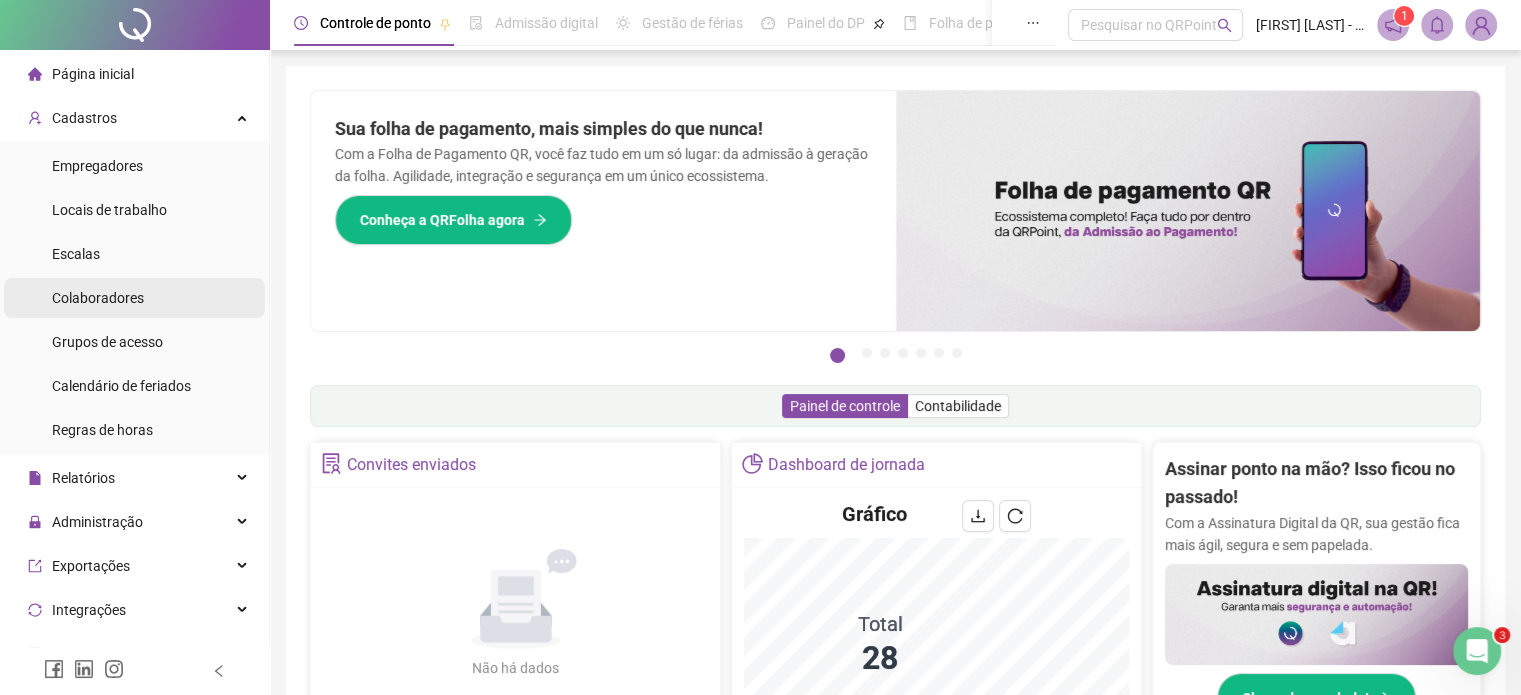 click on "Colaboradores" at bounding box center [98, 298] 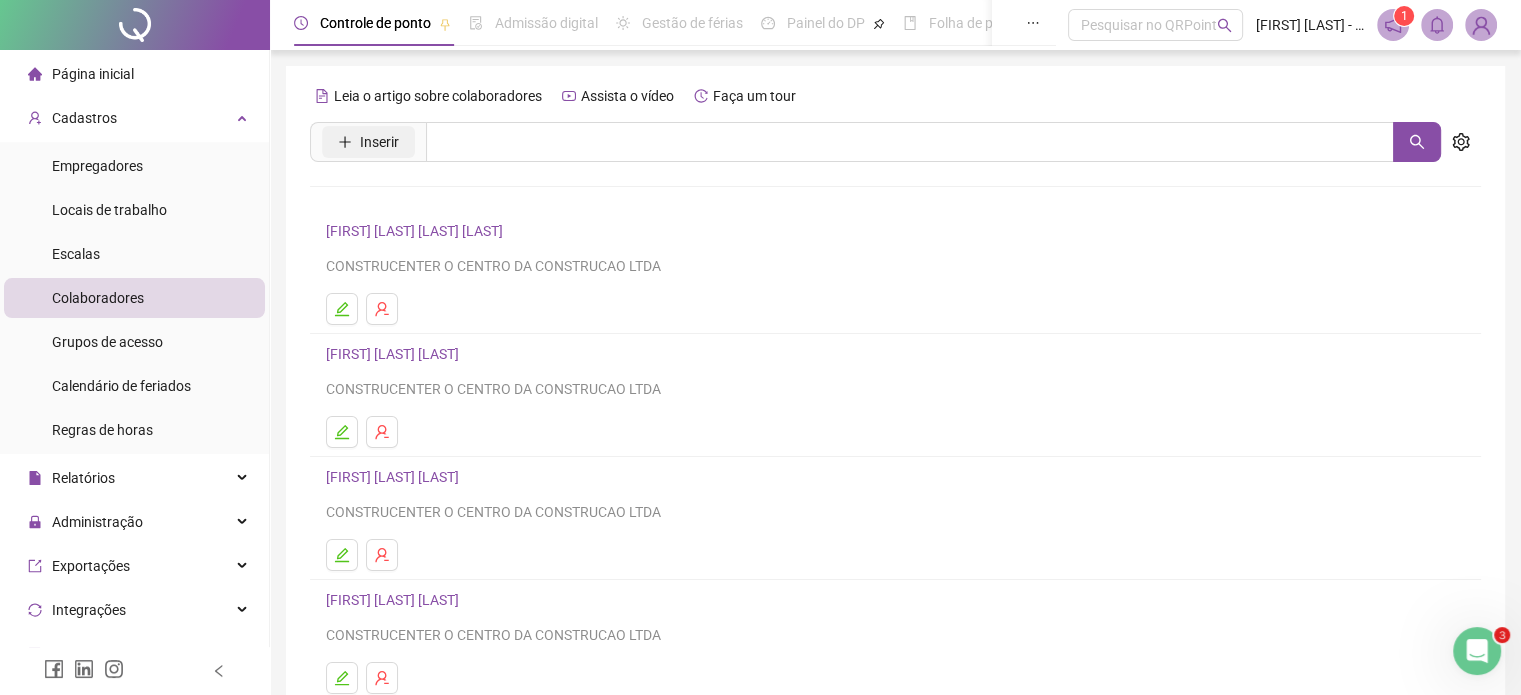 click 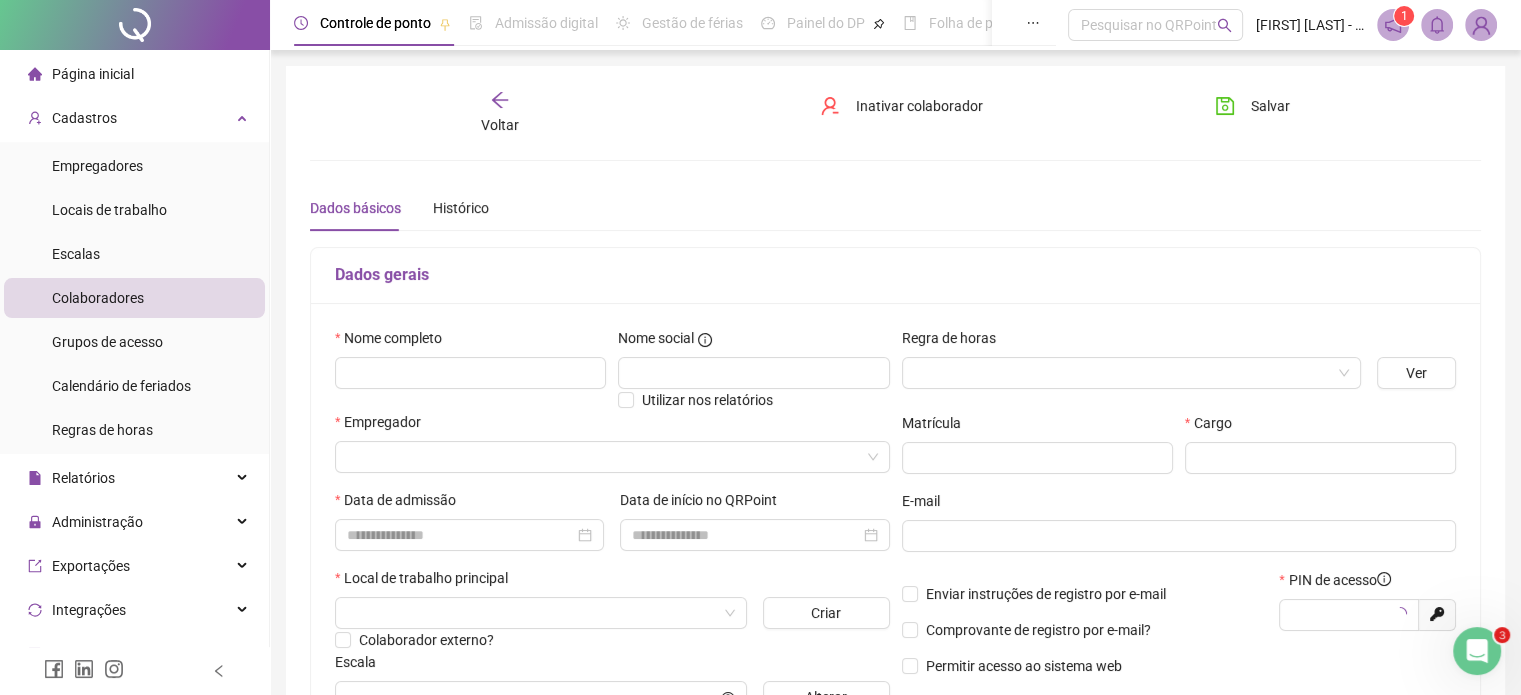 type on "*****" 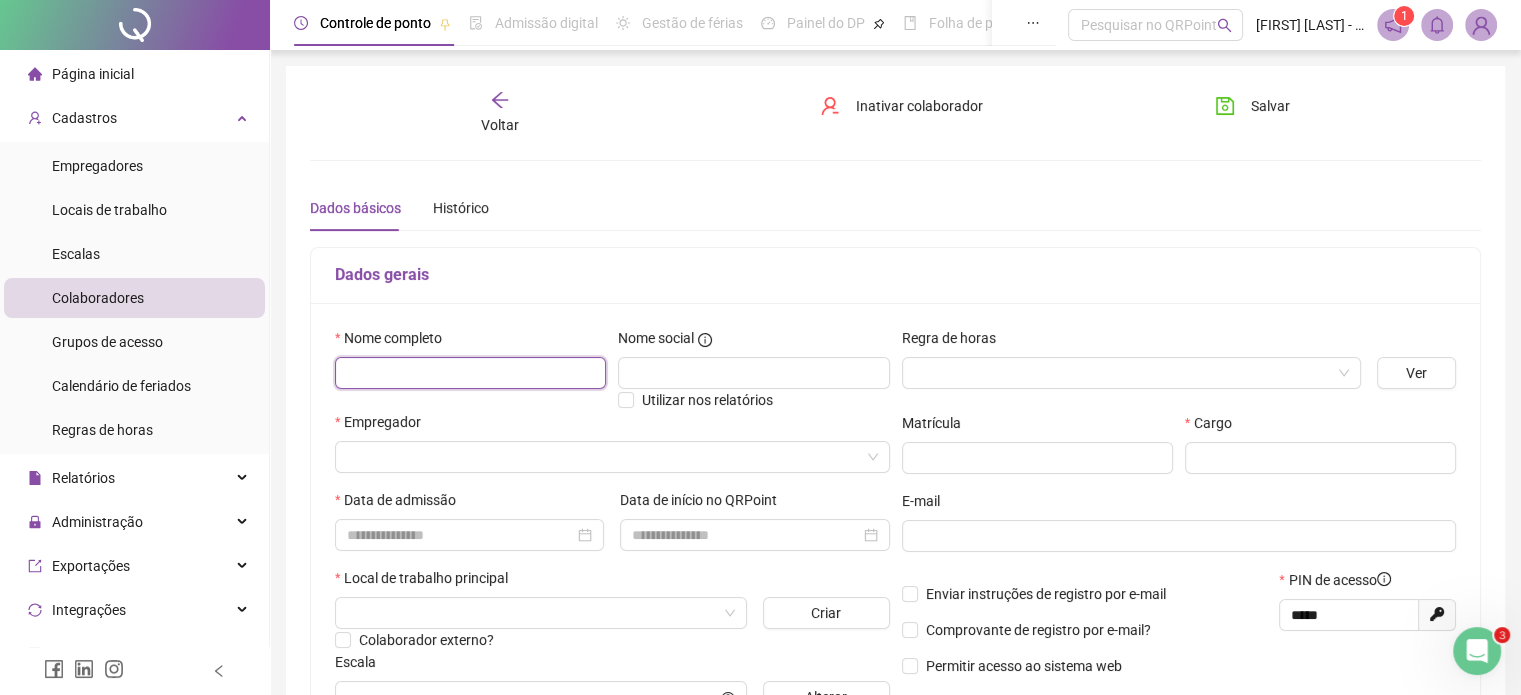 click at bounding box center (470, 373) 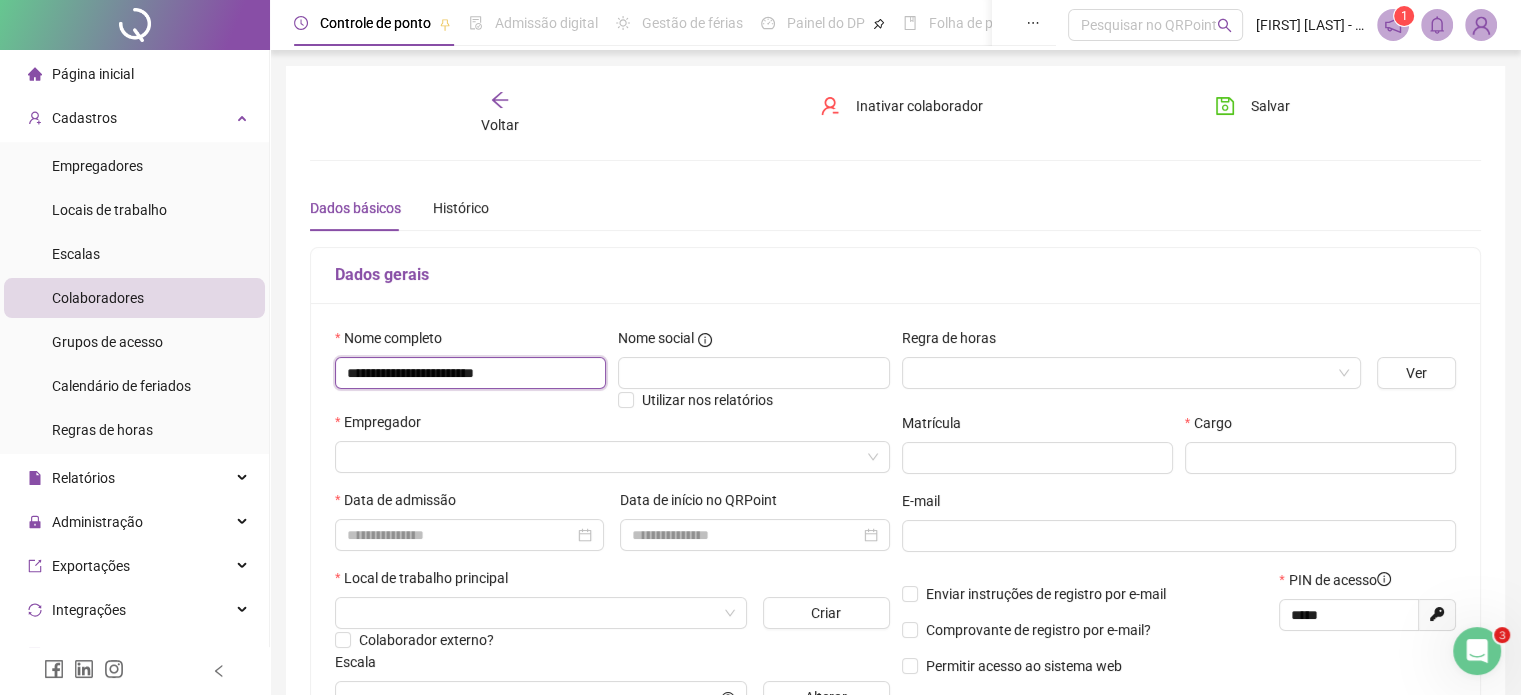 drag, startPoint x: 551, startPoint y: 363, endPoint x: 305, endPoint y: 384, distance: 246.89471 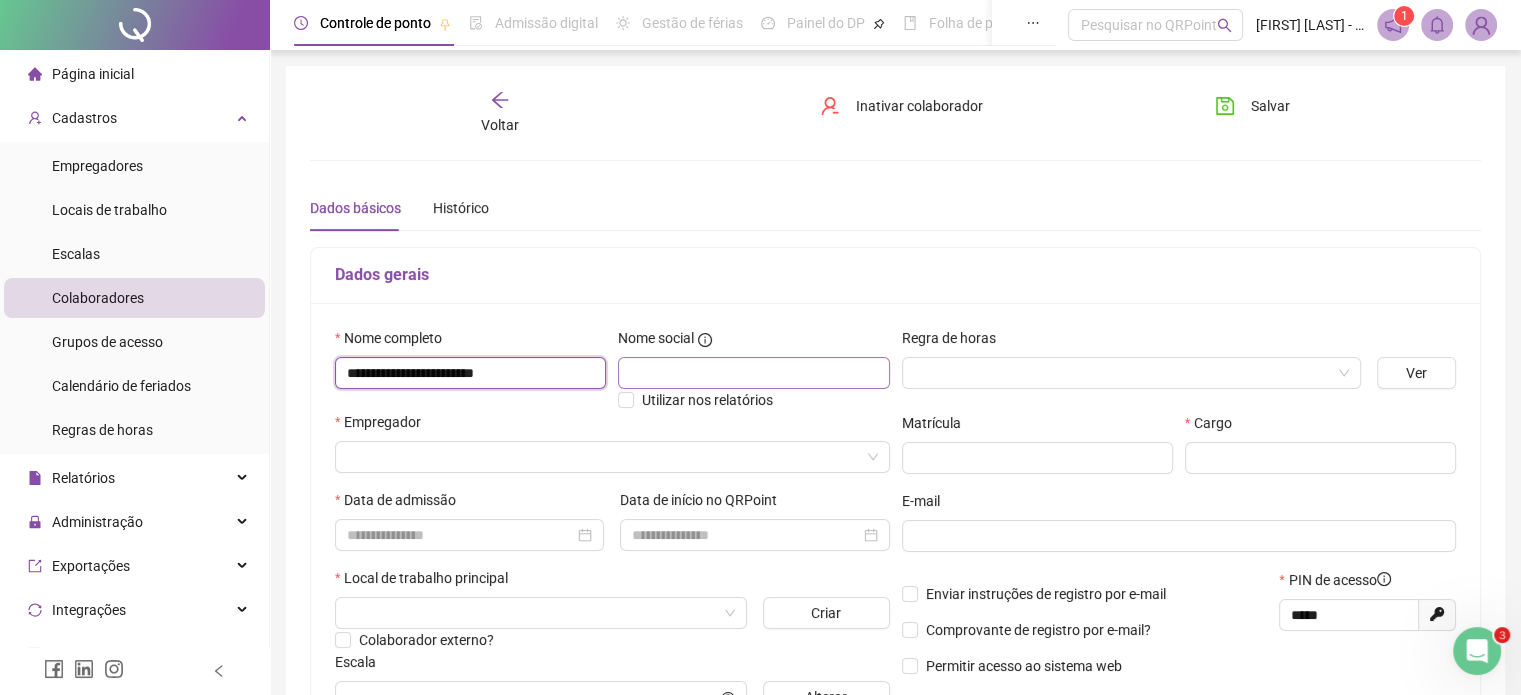 type on "**********" 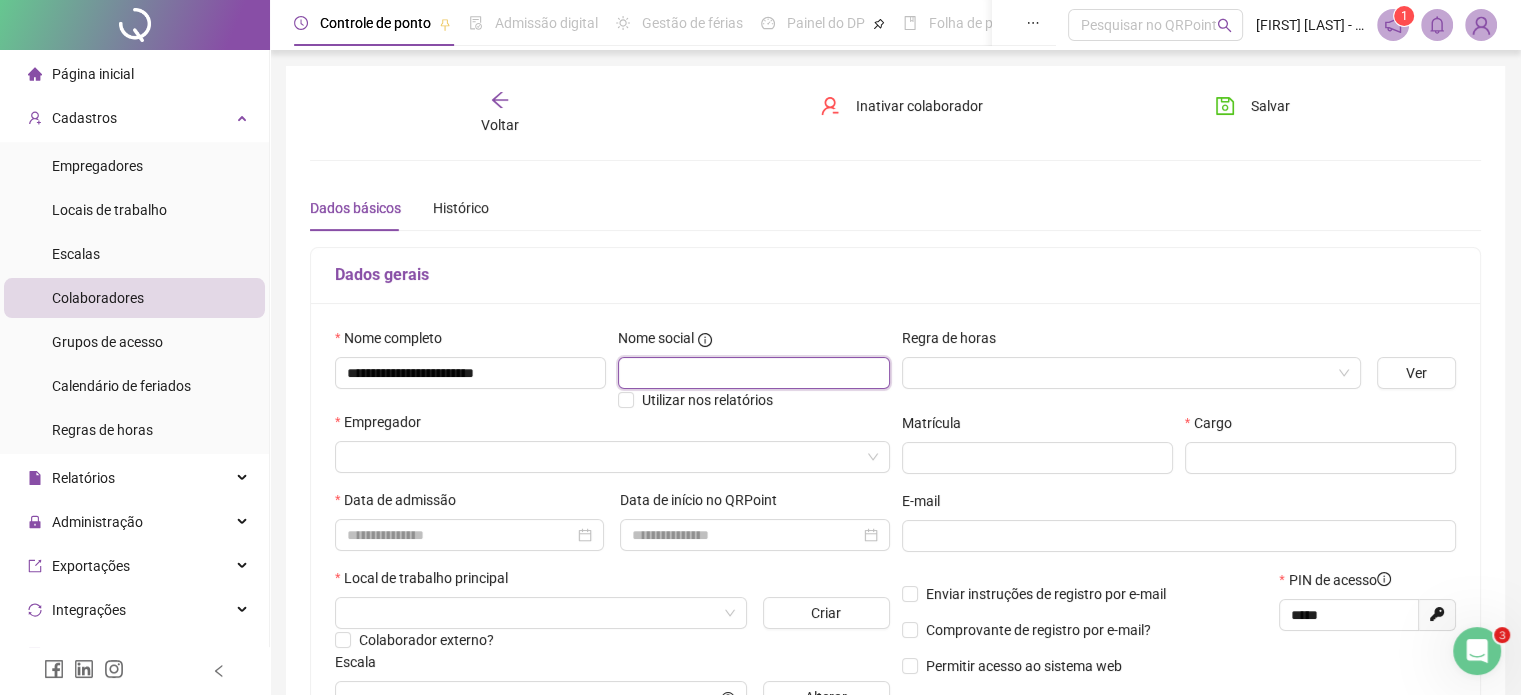 paste on "**********" 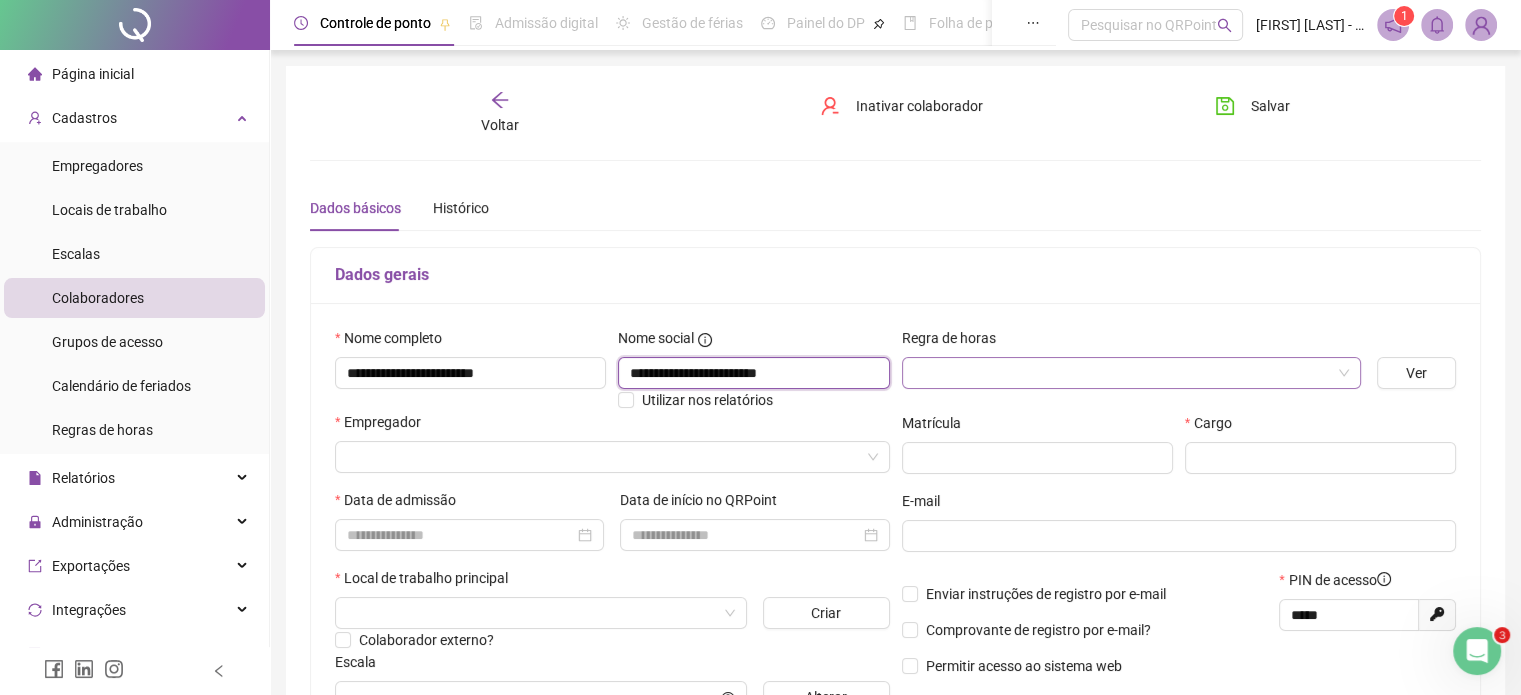 type on "**********" 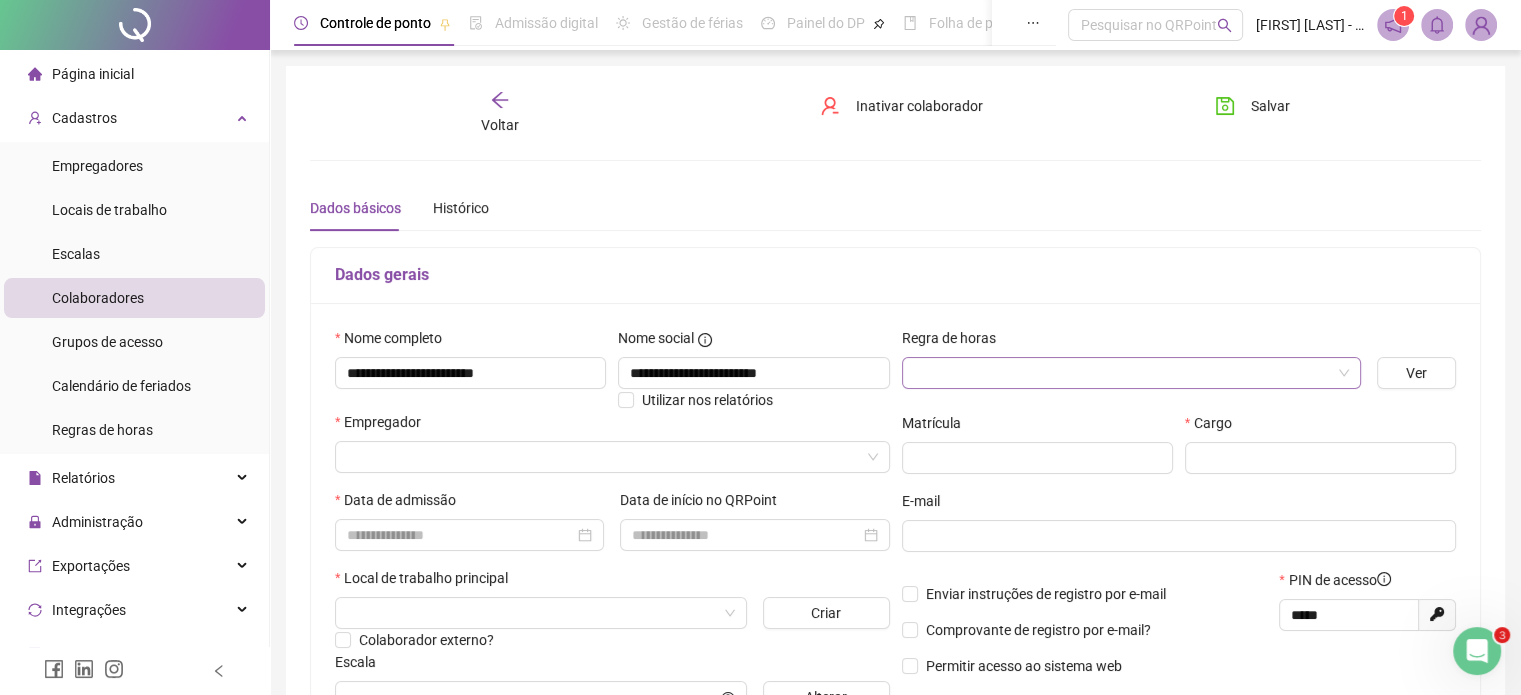click at bounding box center [1125, 373] 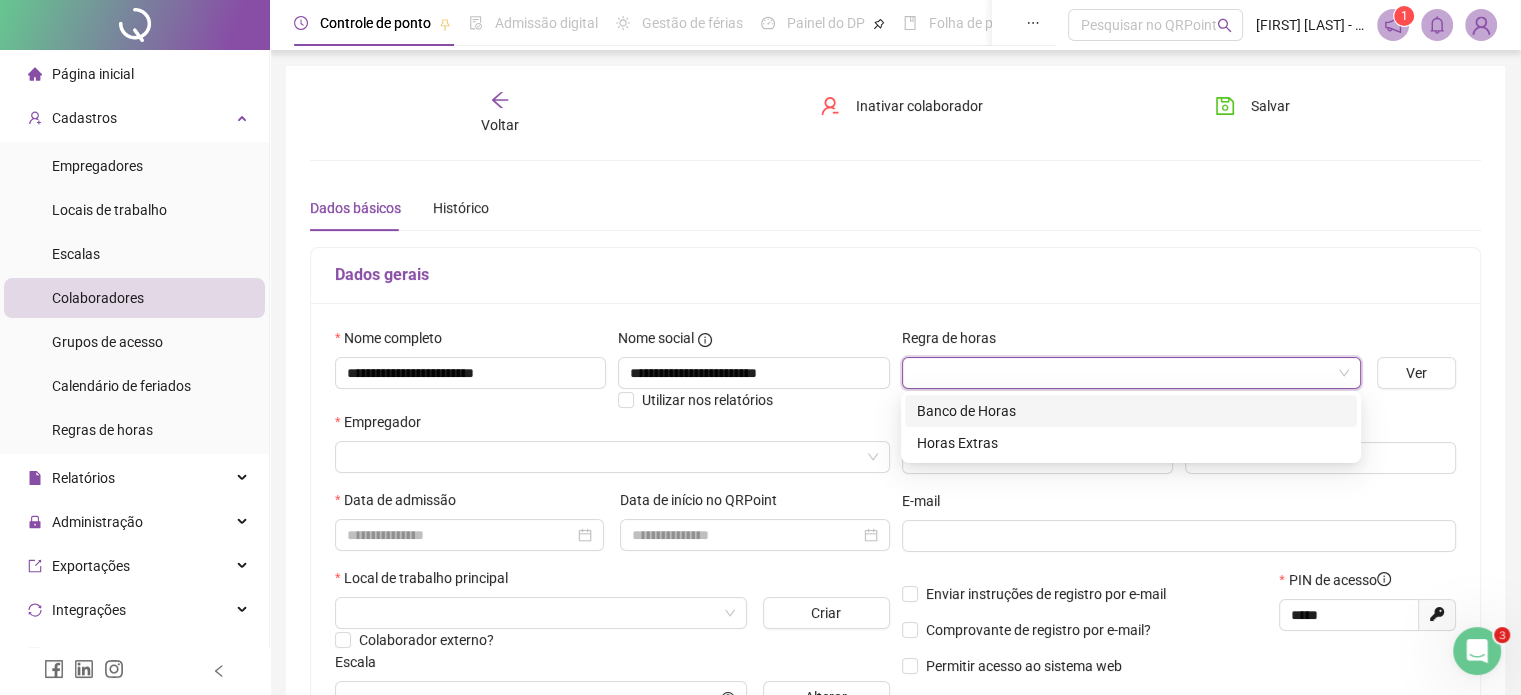 click on "Banco de Horas" at bounding box center (1131, 411) 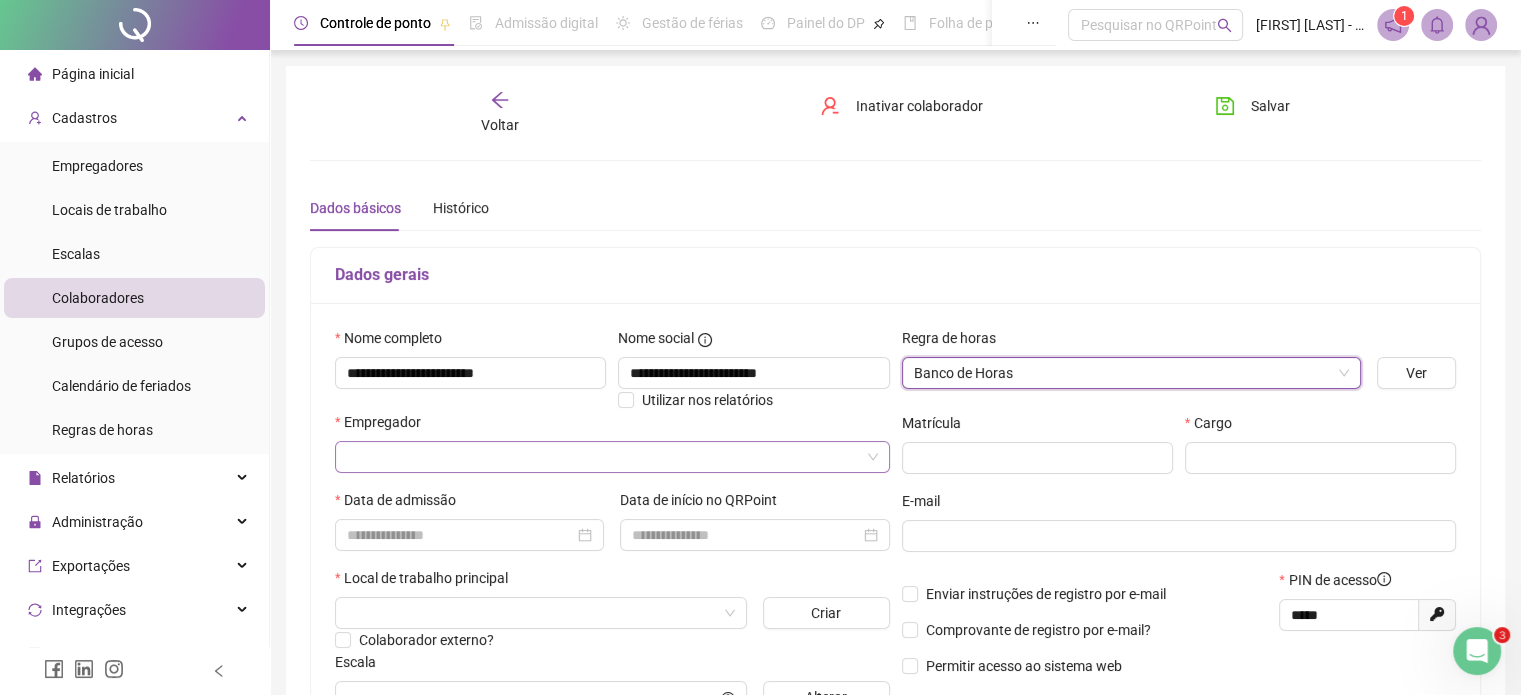 click at bounding box center (606, 457) 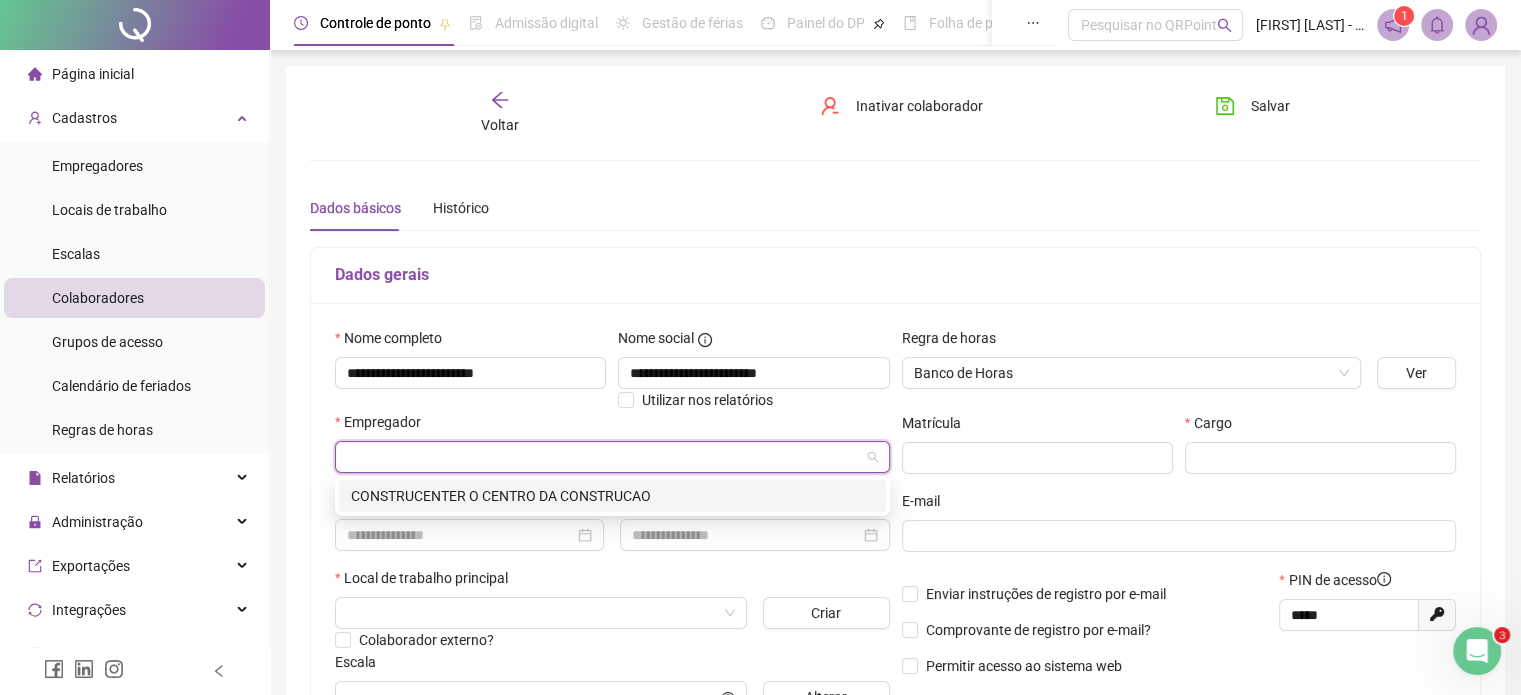 click on "CONSTRUCENTER O CENTRO DA CONSTRUCAO" at bounding box center (612, 496) 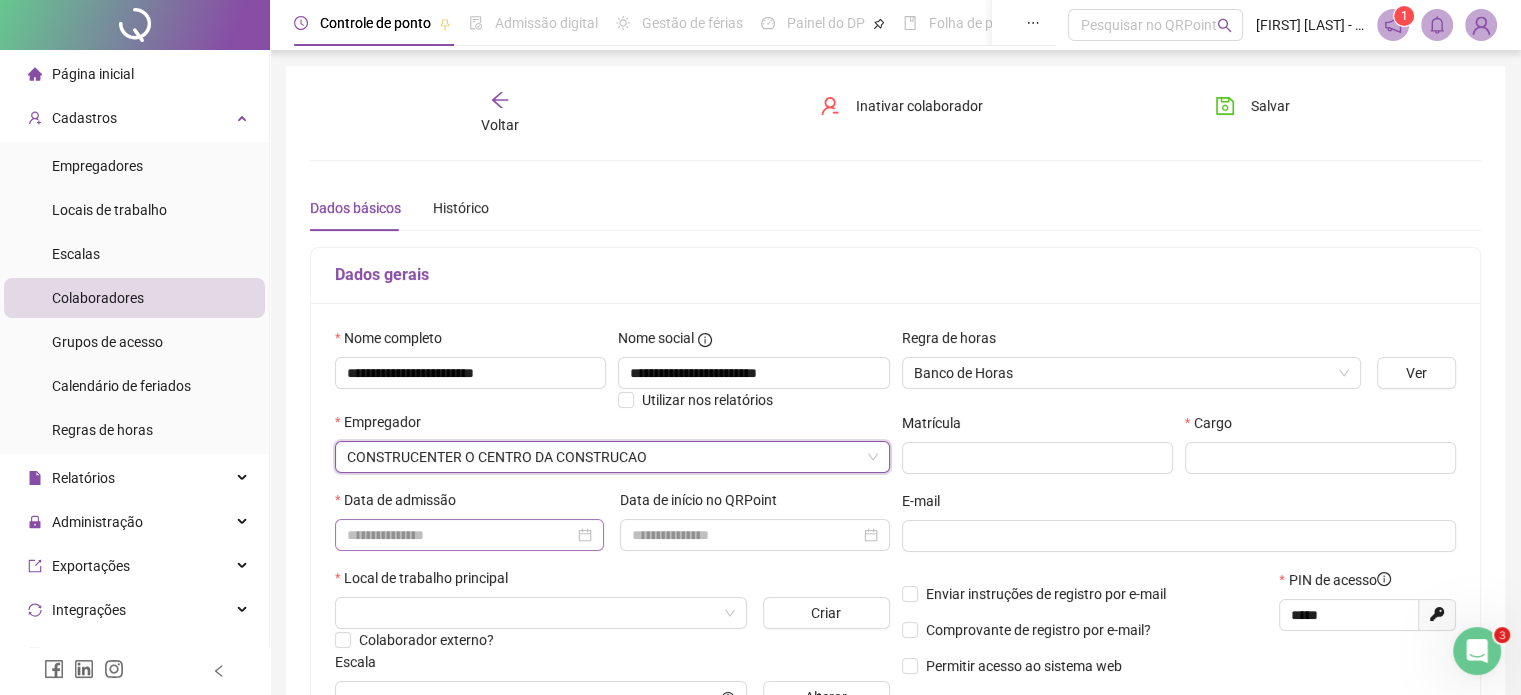 click at bounding box center (469, 535) 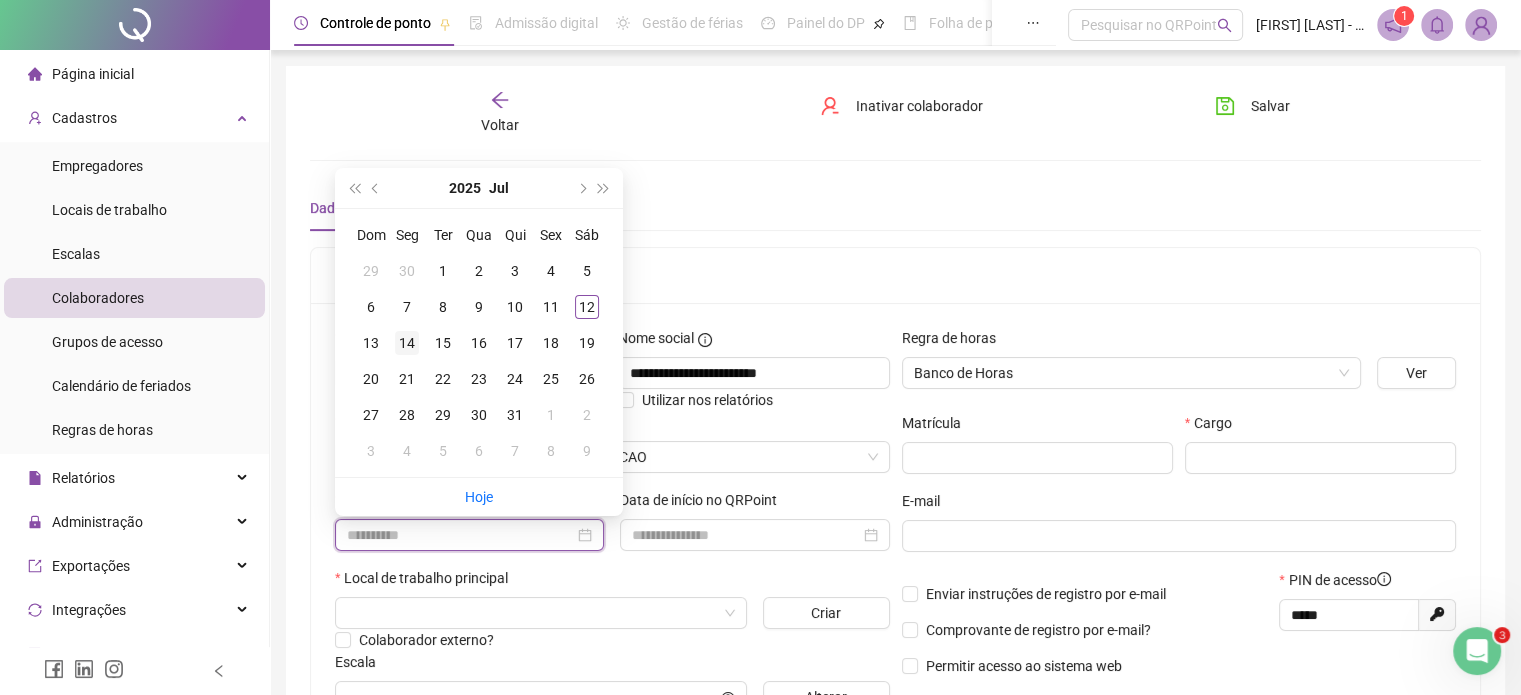 type on "**********" 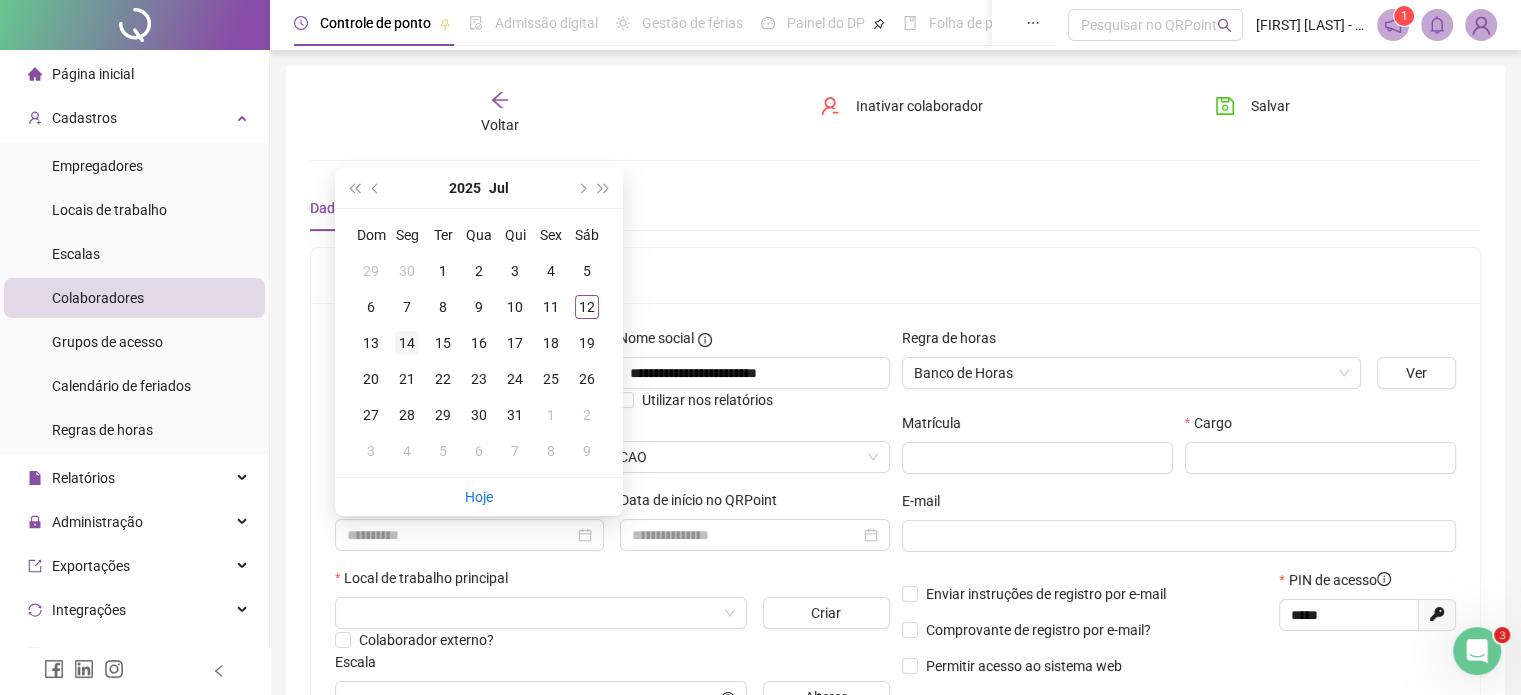 click on "14" at bounding box center [407, 343] 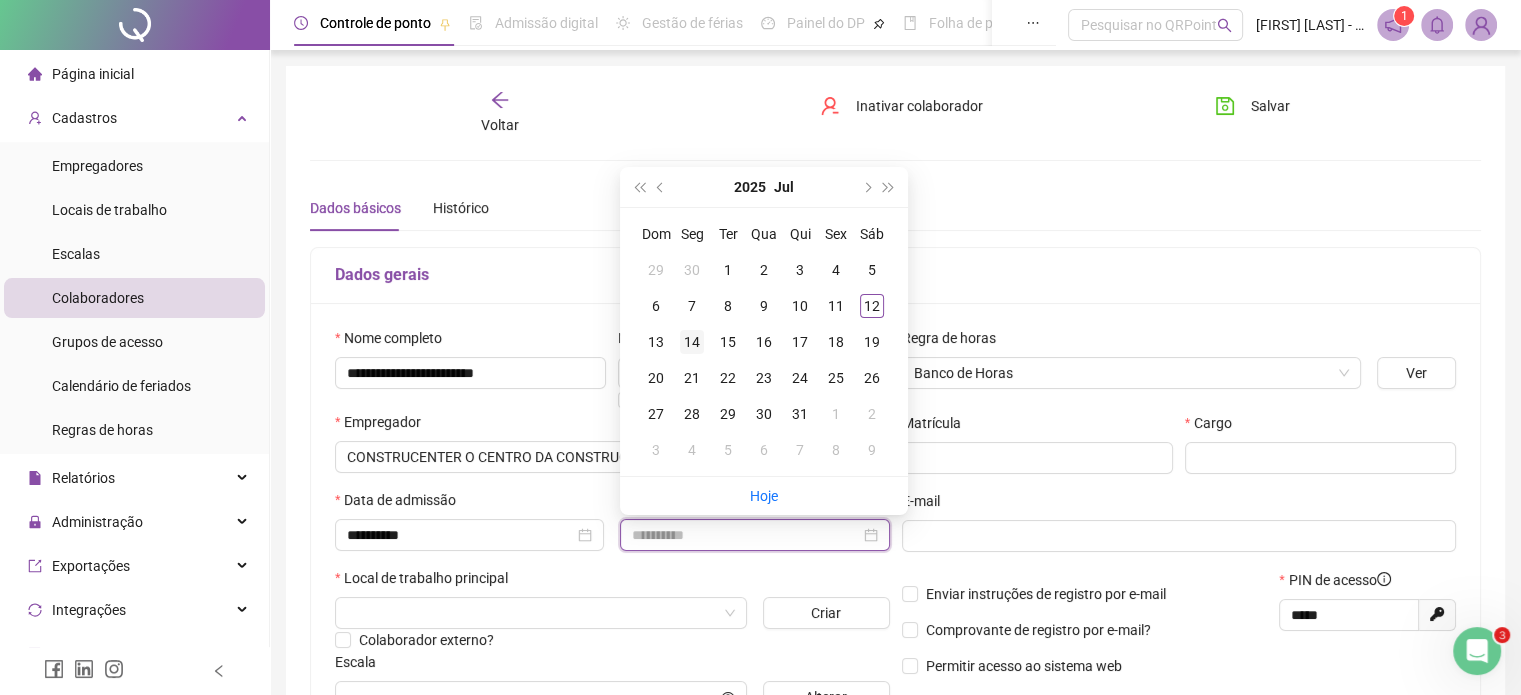 type on "**********" 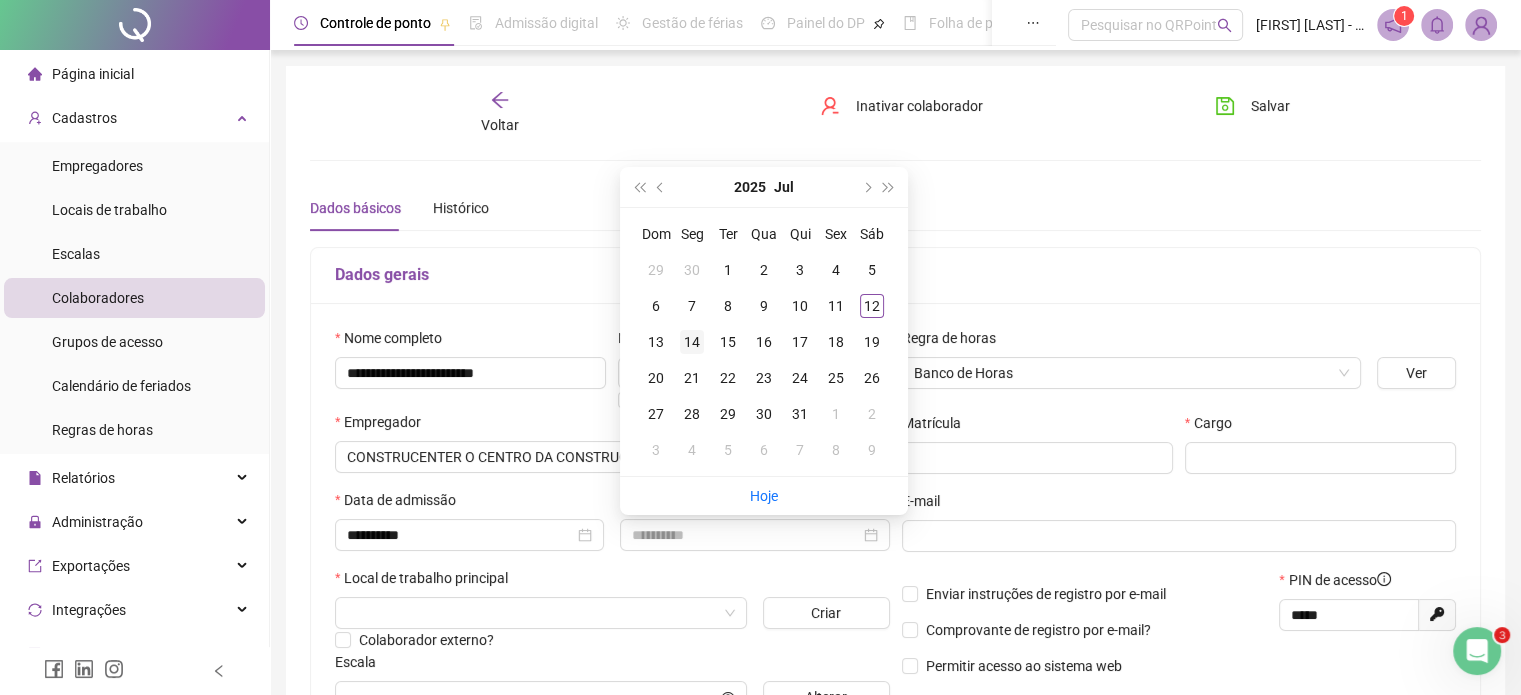 click on "14" at bounding box center (692, 342) 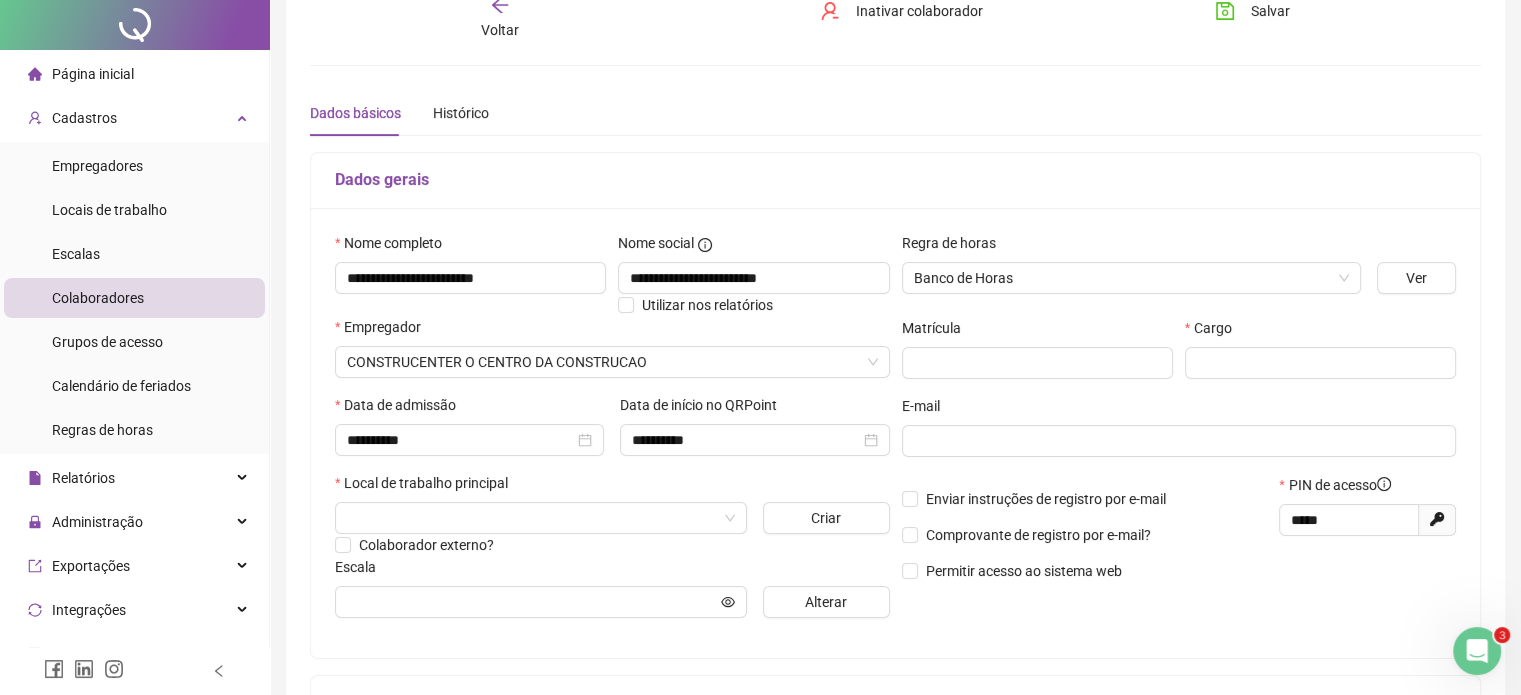 scroll, scrollTop: 133, scrollLeft: 0, axis: vertical 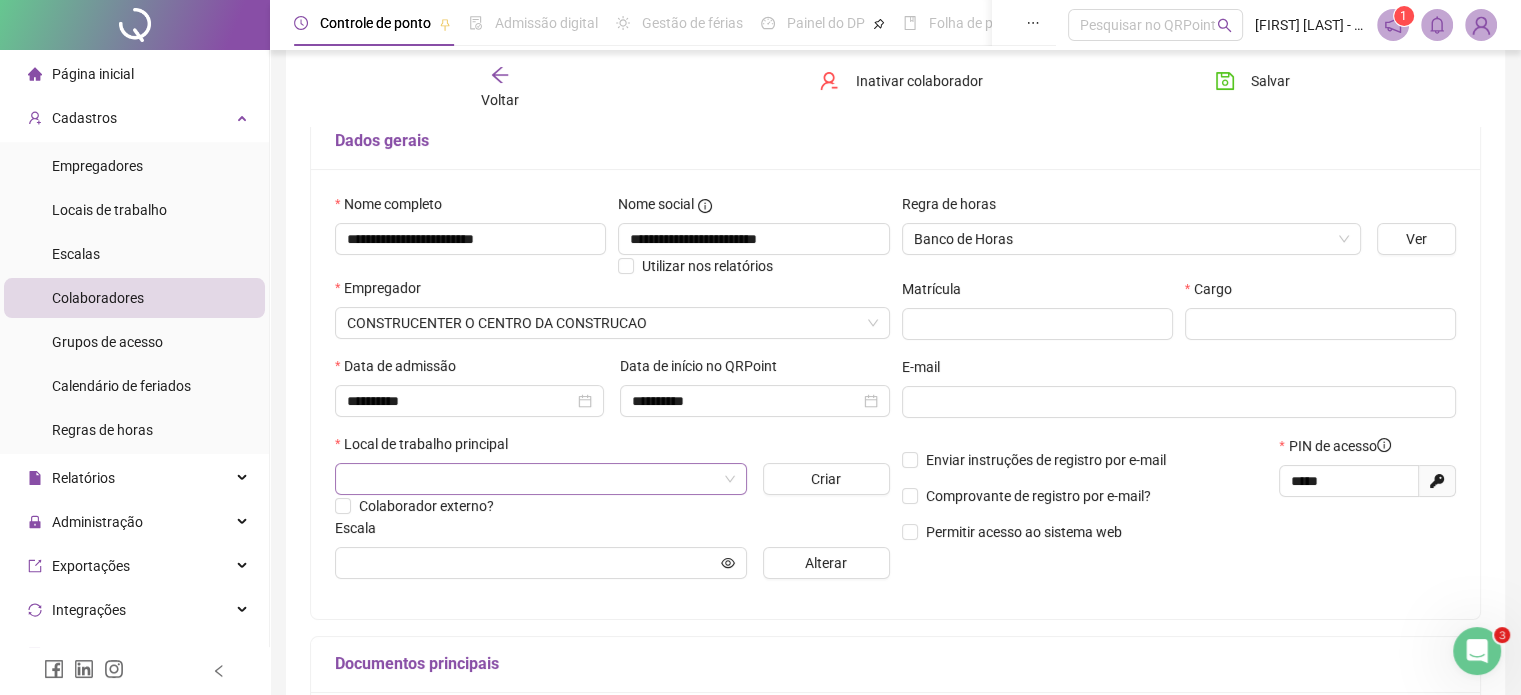 click at bounding box center (535, 479) 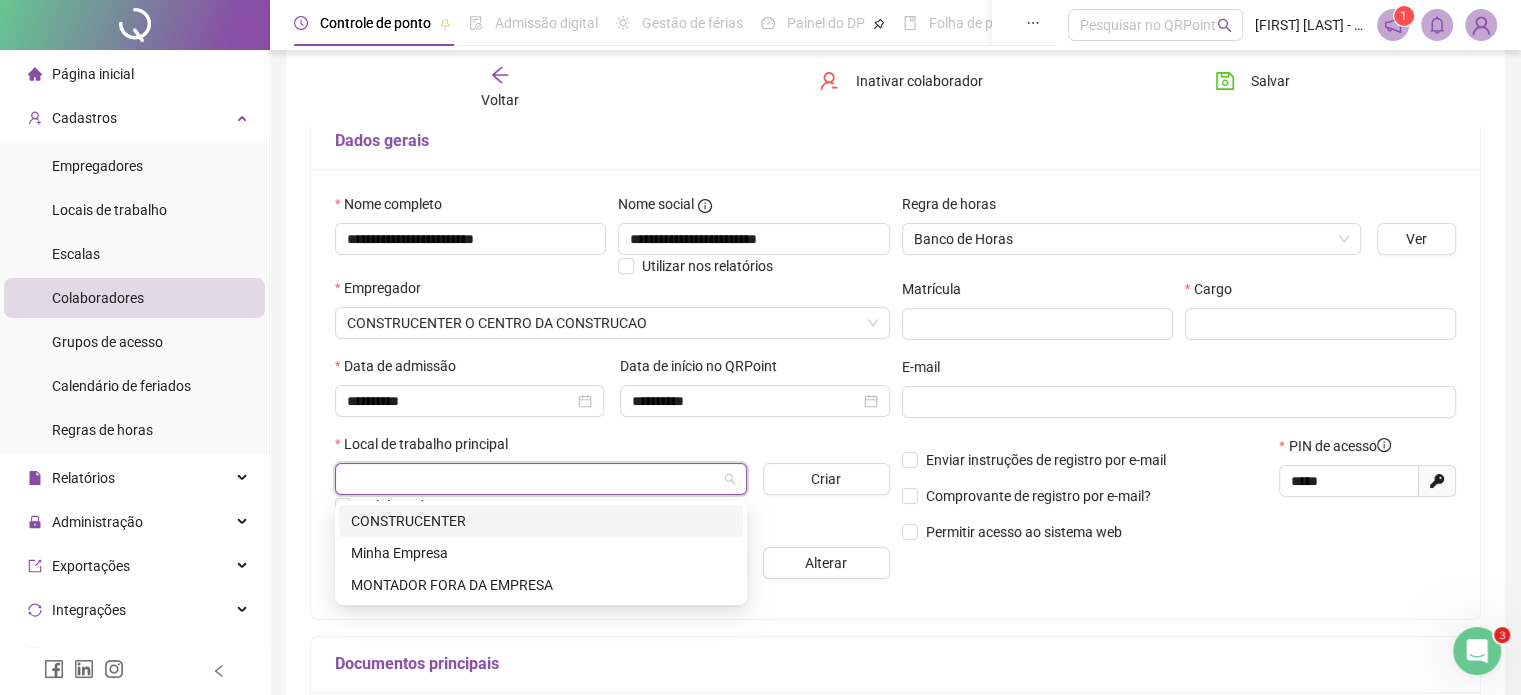 click on "CONSTRUCENTER" at bounding box center [541, 521] 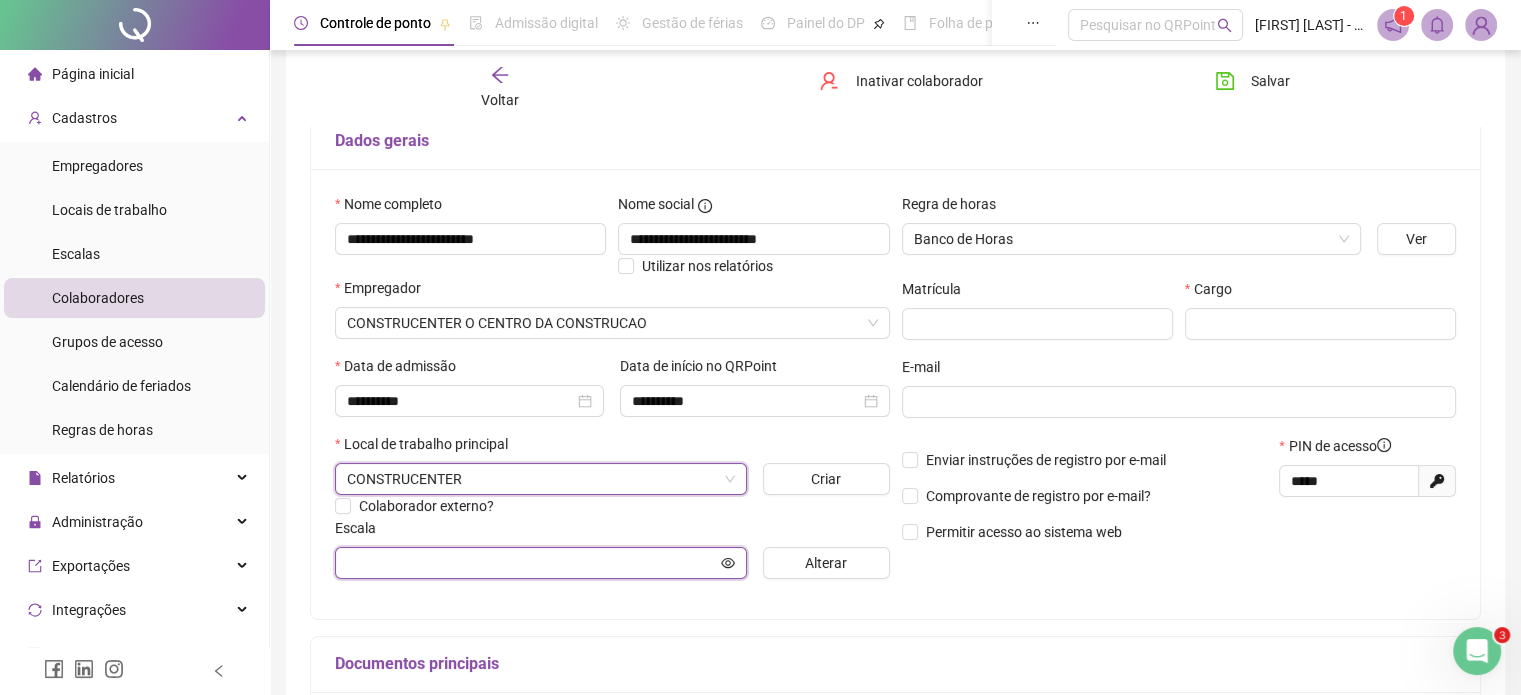 click 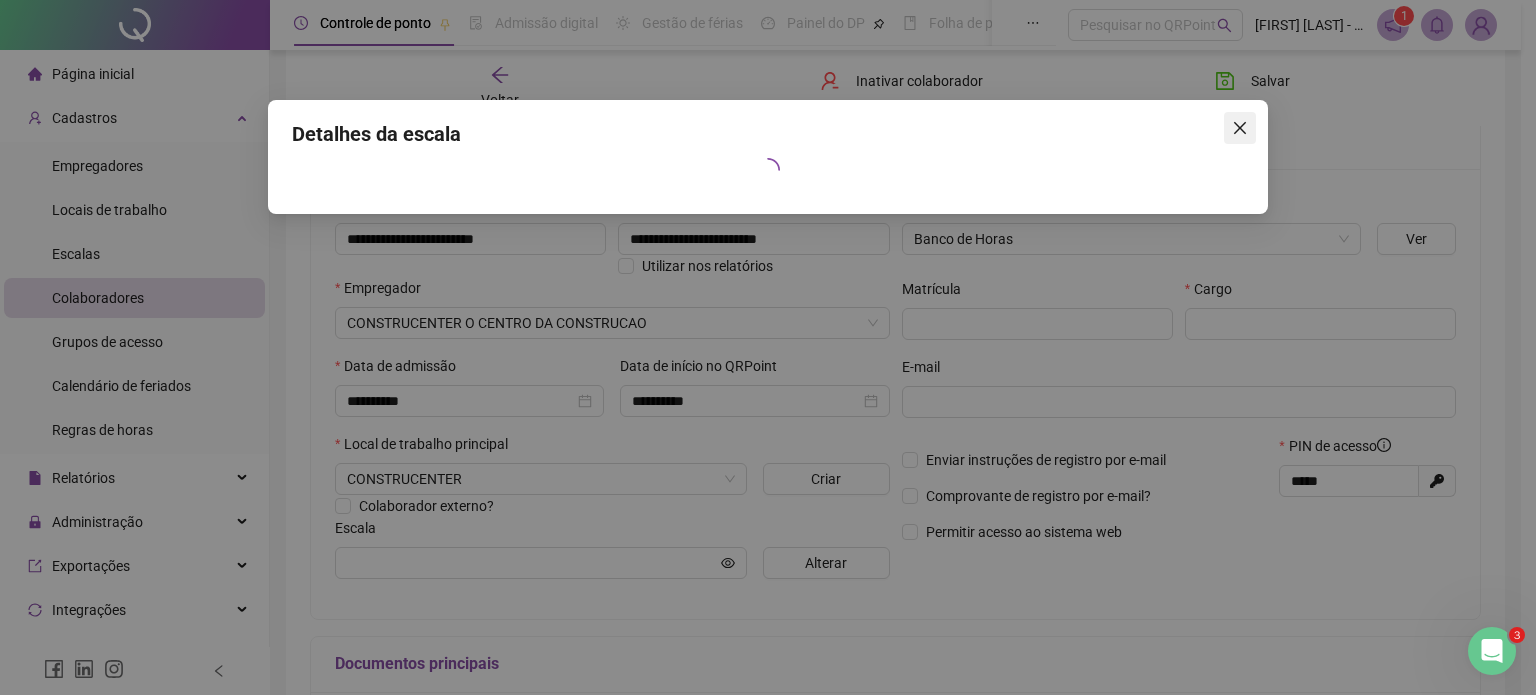 click 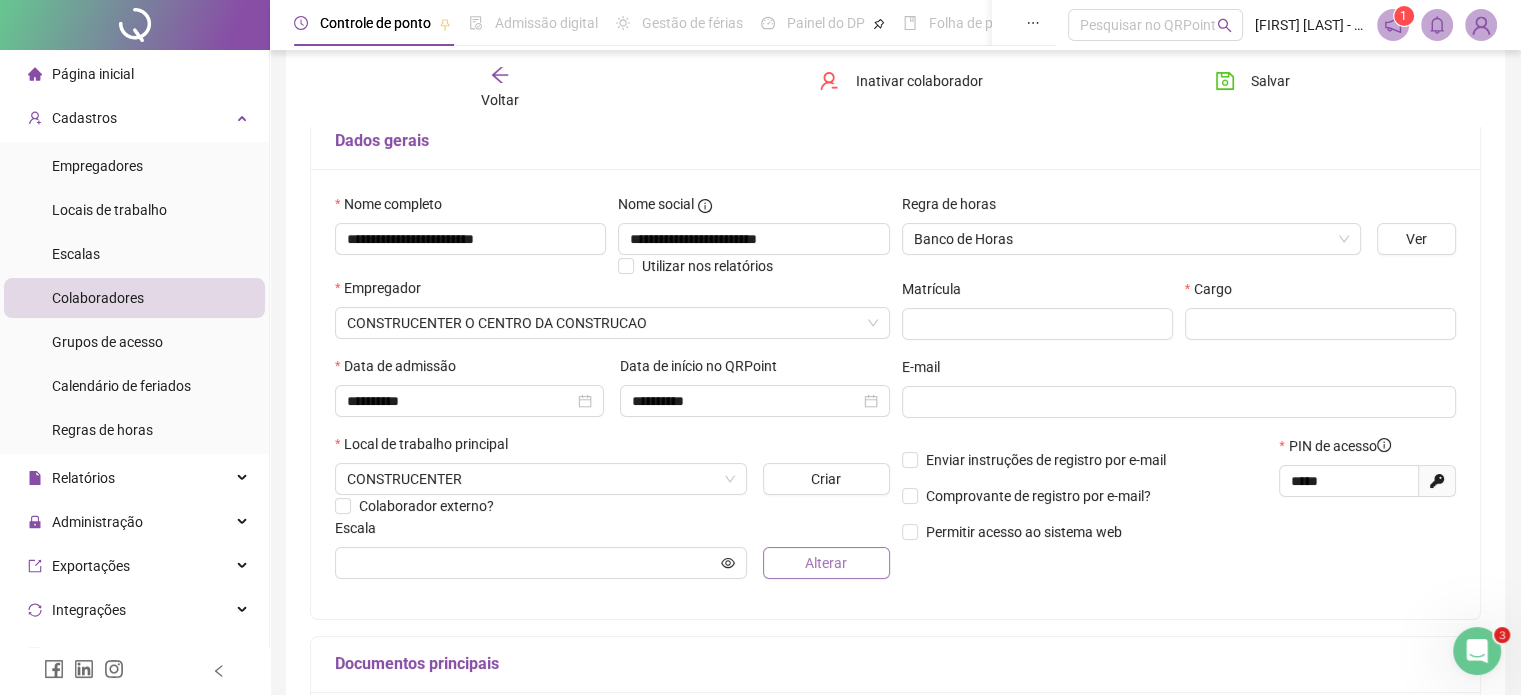 click on "Alterar" at bounding box center (826, 563) 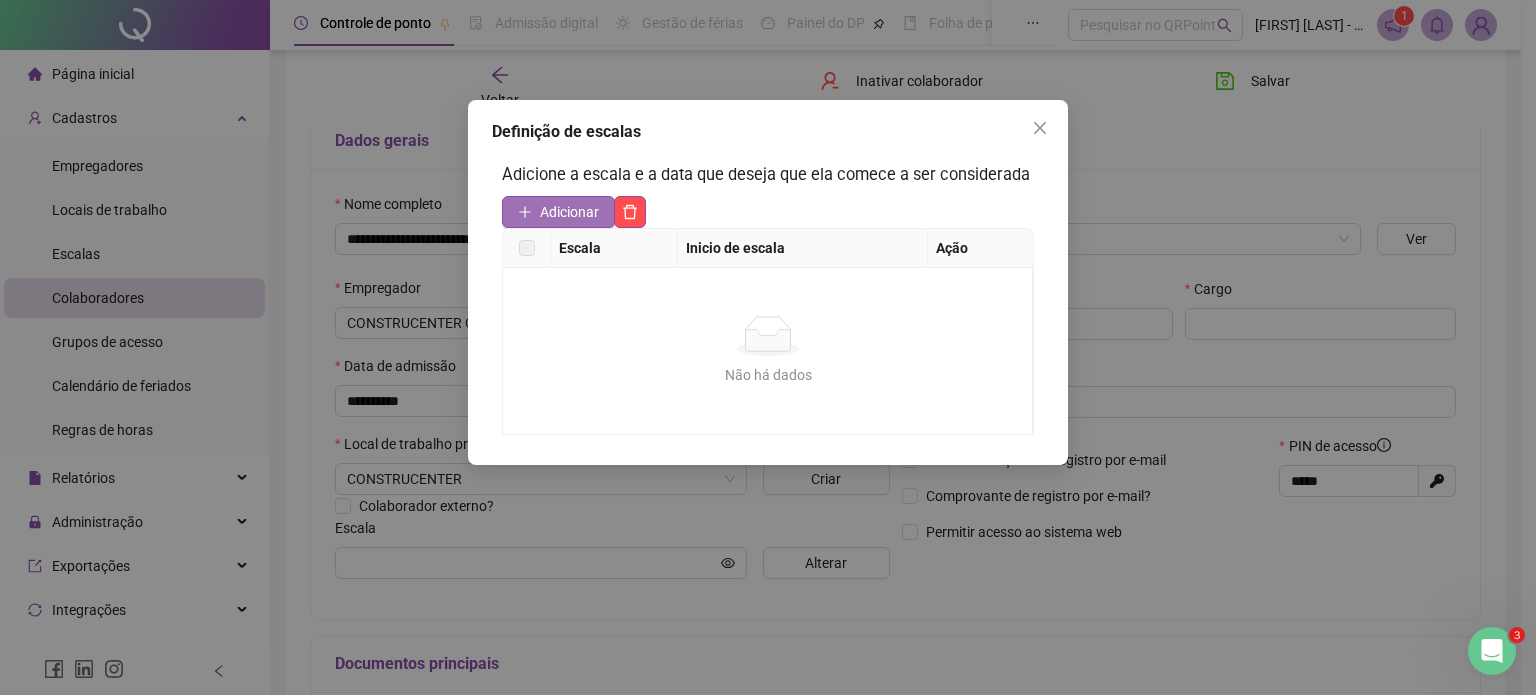 click on "Adicionar" at bounding box center [569, 212] 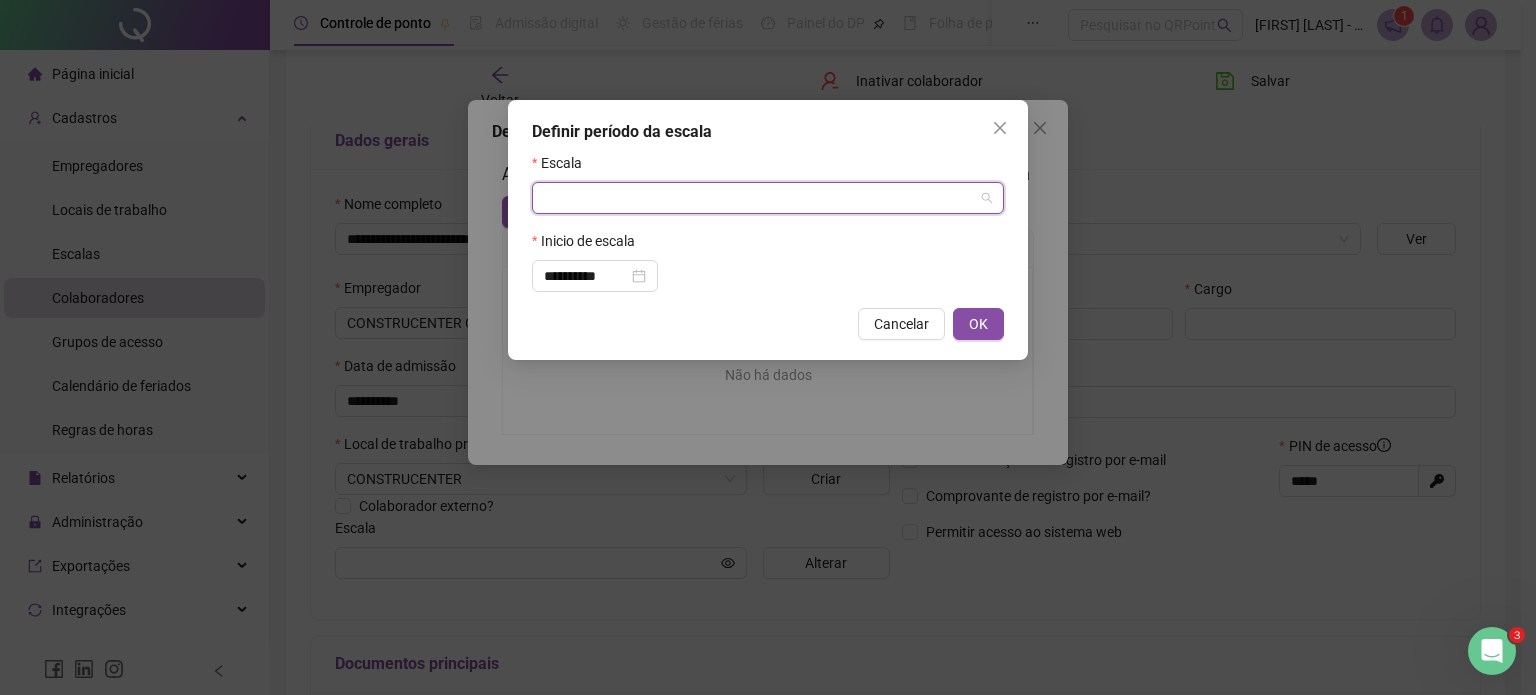 click at bounding box center [762, 198] 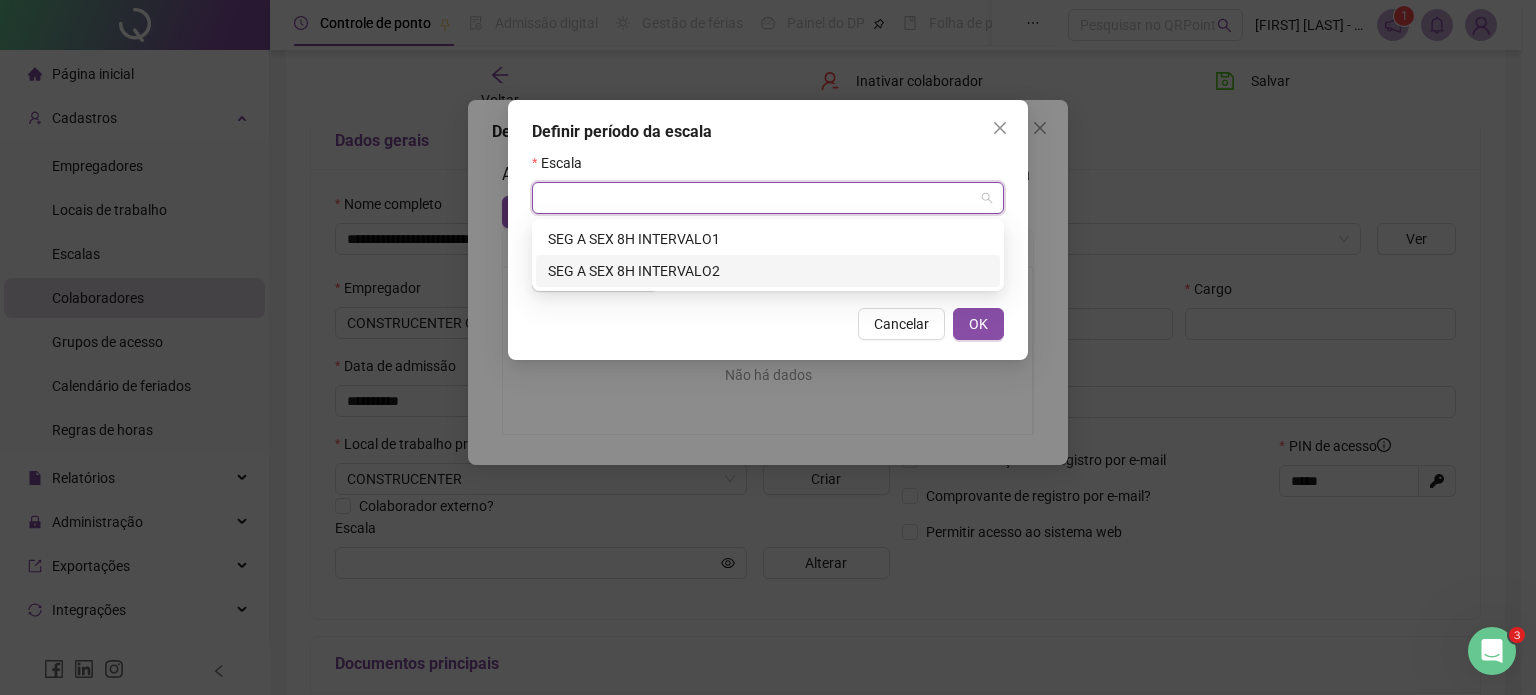 click on "SEG A SEX 8H INTERVALO2" at bounding box center (768, 271) 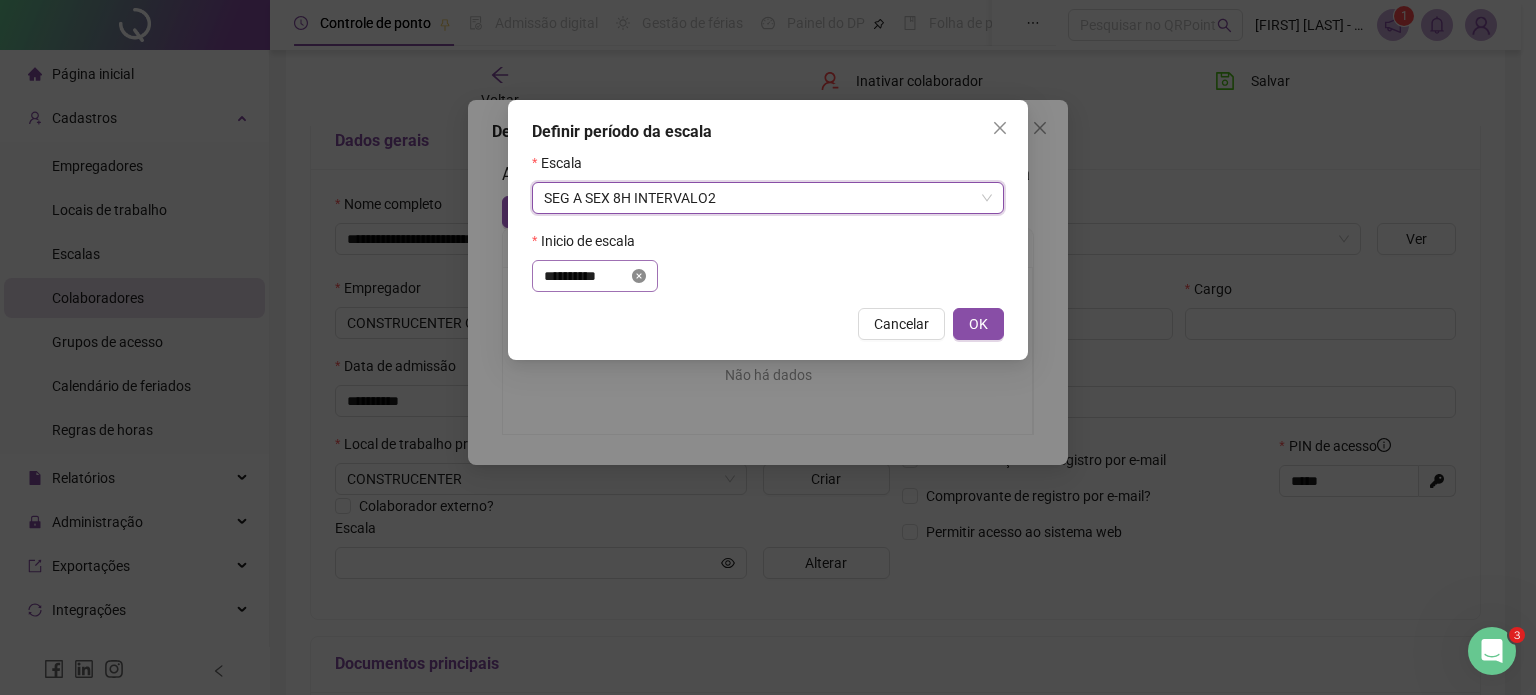 click 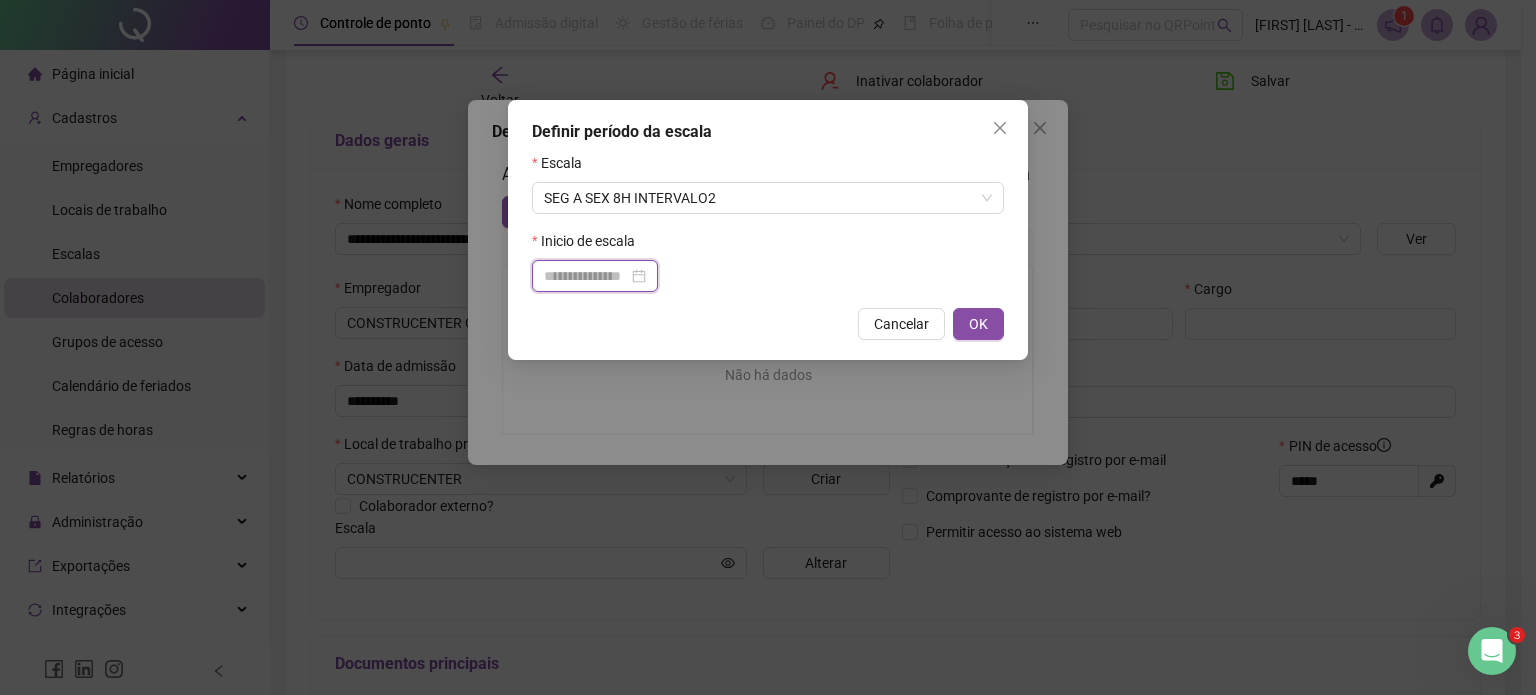 click at bounding box center (586, 276) 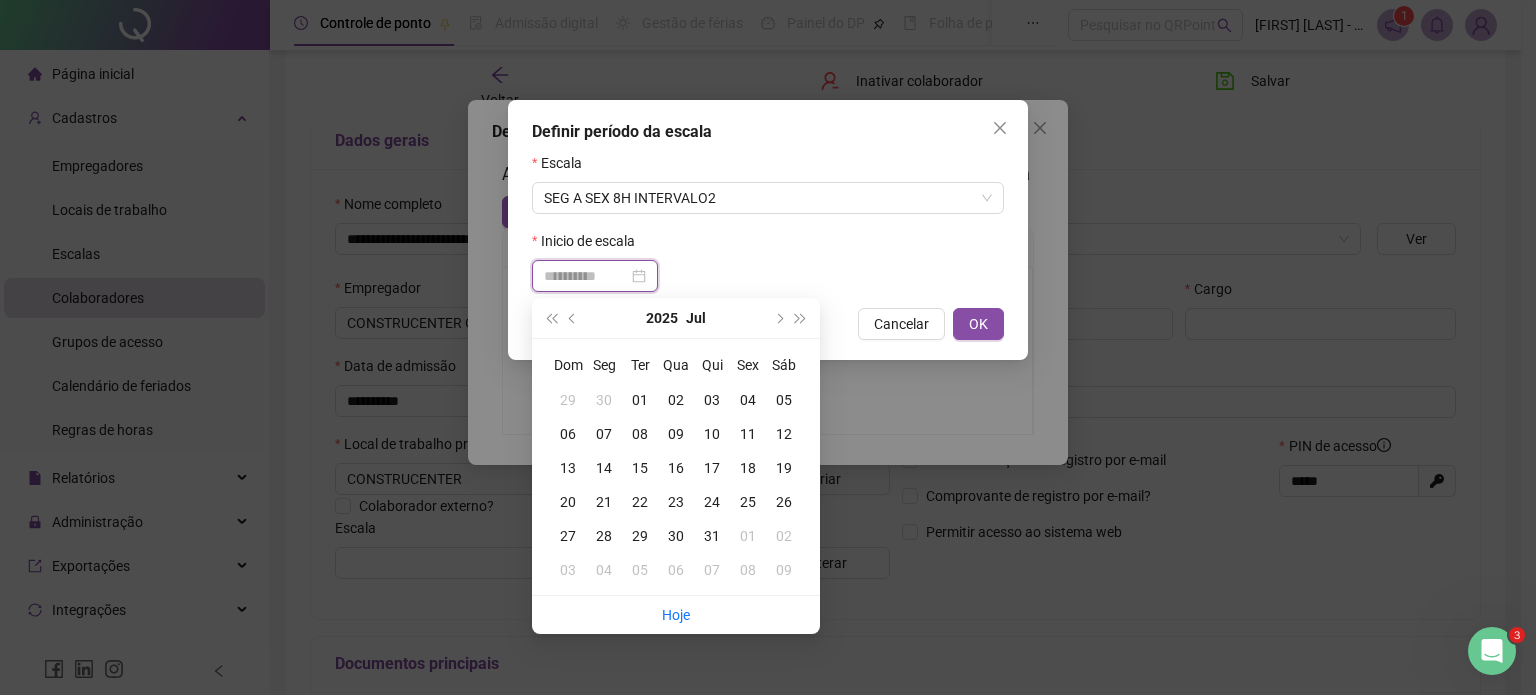 type on "**********" 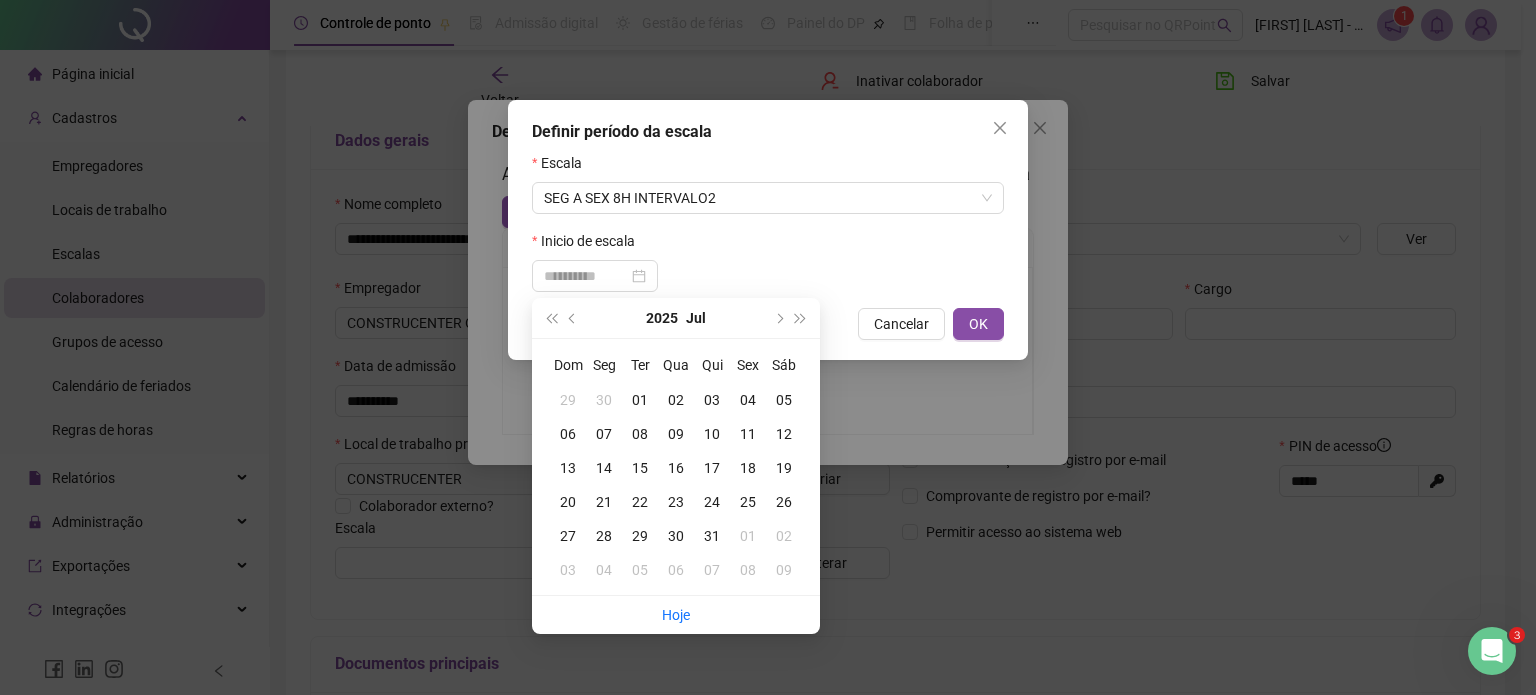click on "14" at bounding box center [604, 468] 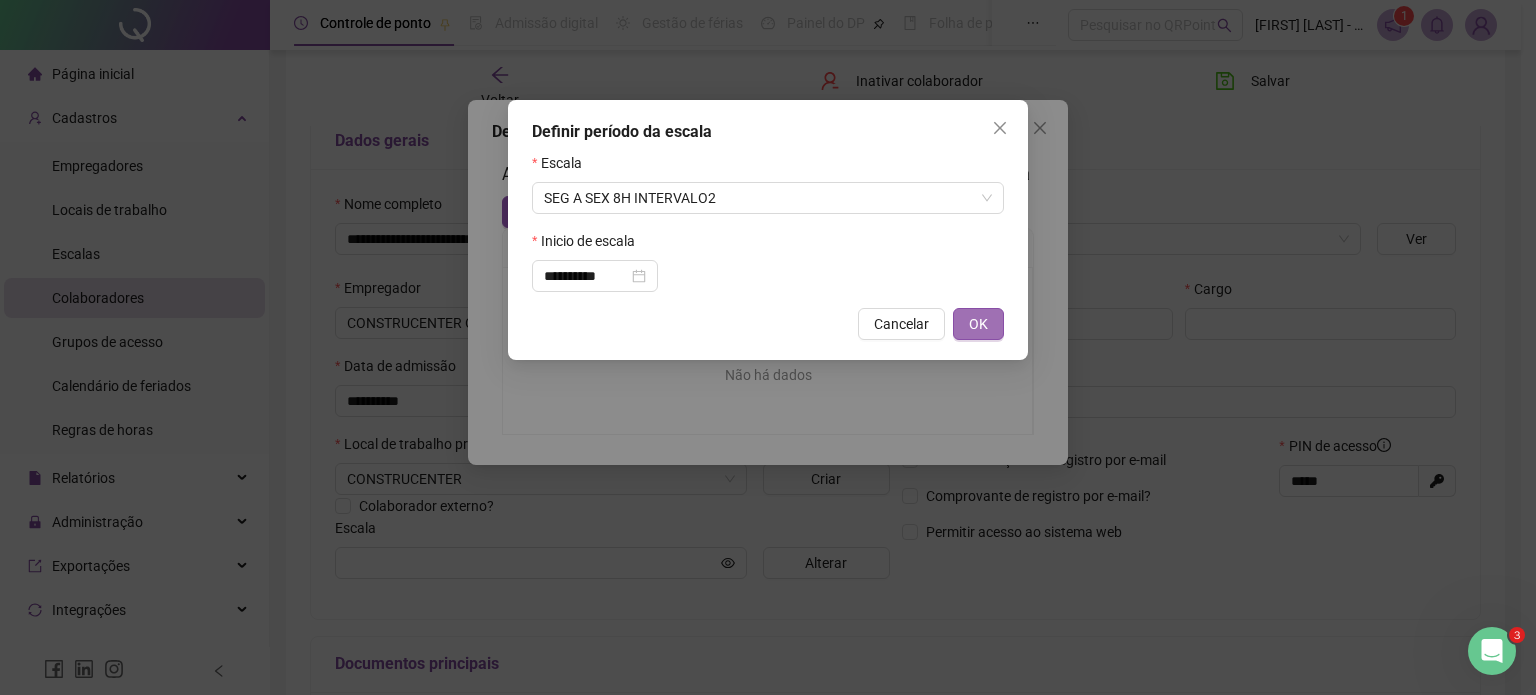 click on "OK" at bounding box center (978, 324) 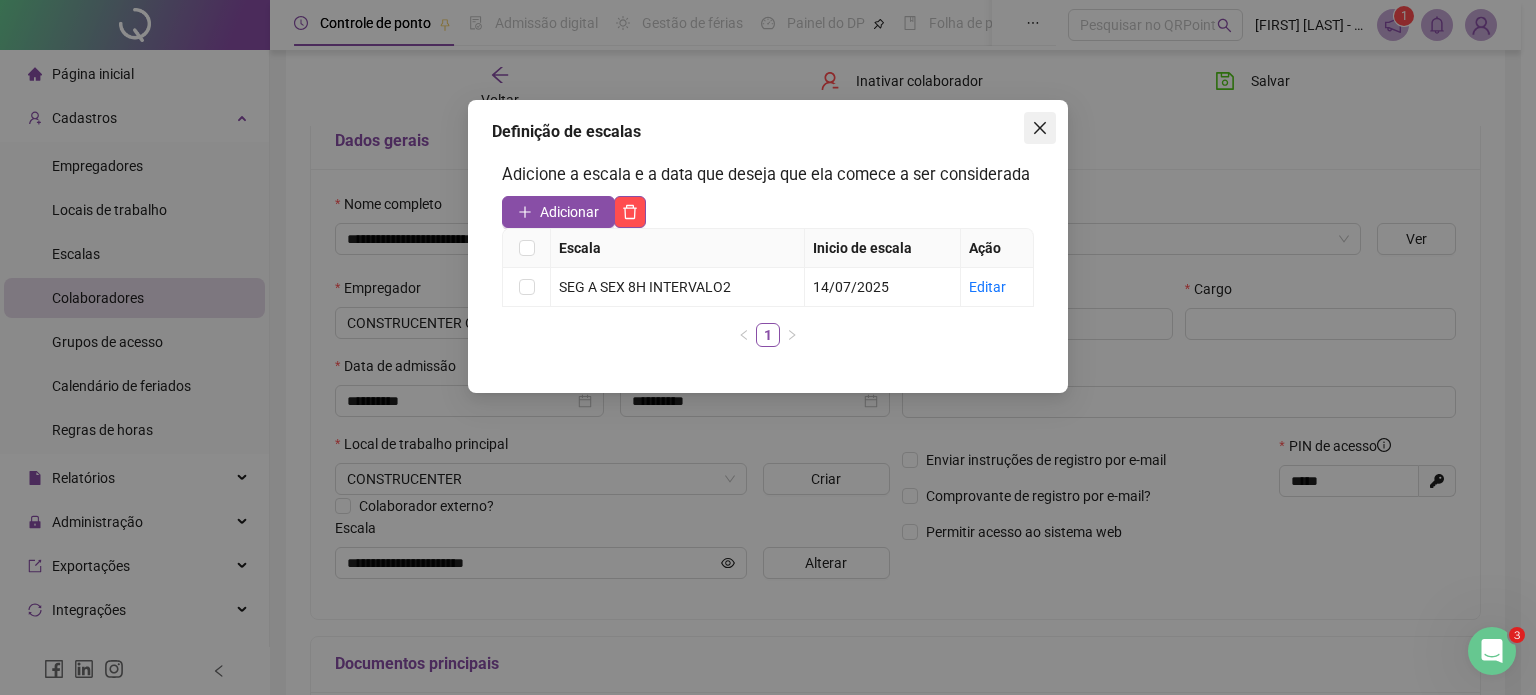 click 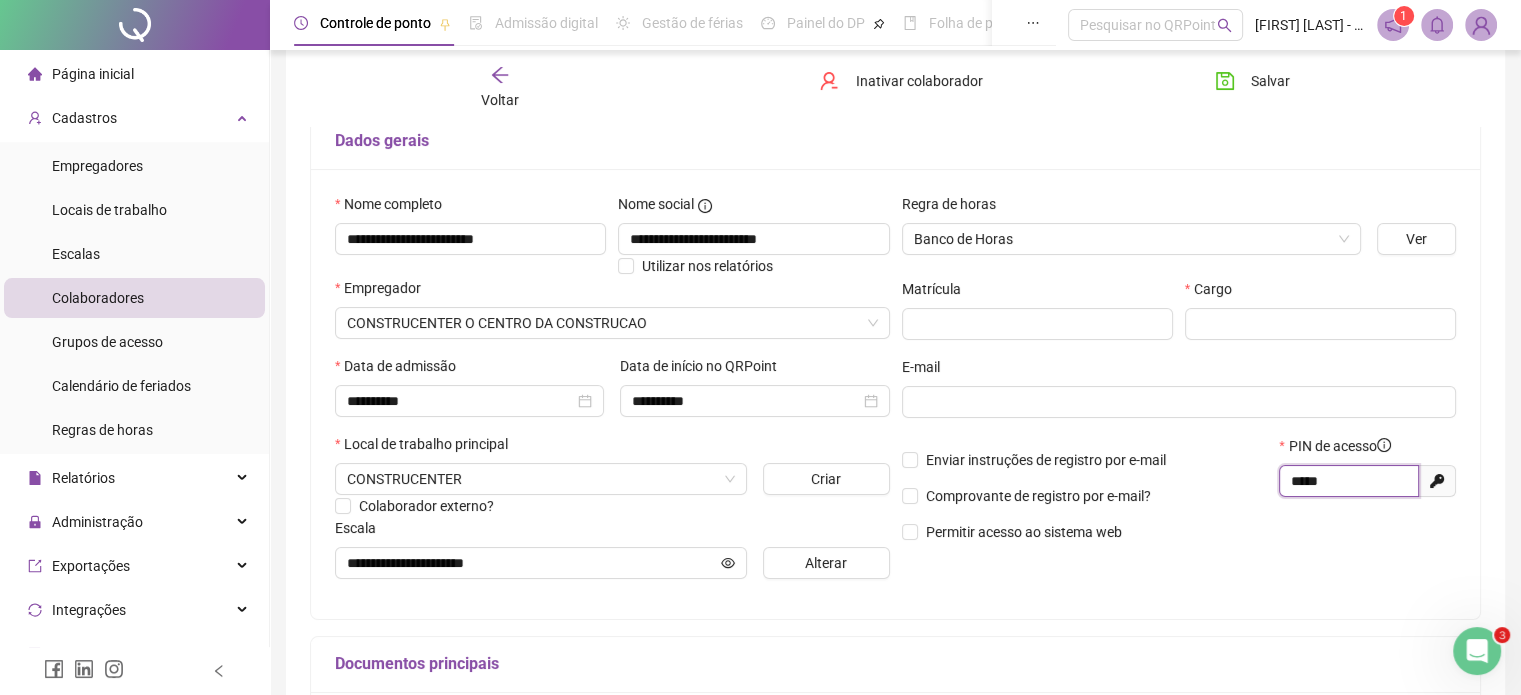 click on "*****" at bounding box center (1347, 481) 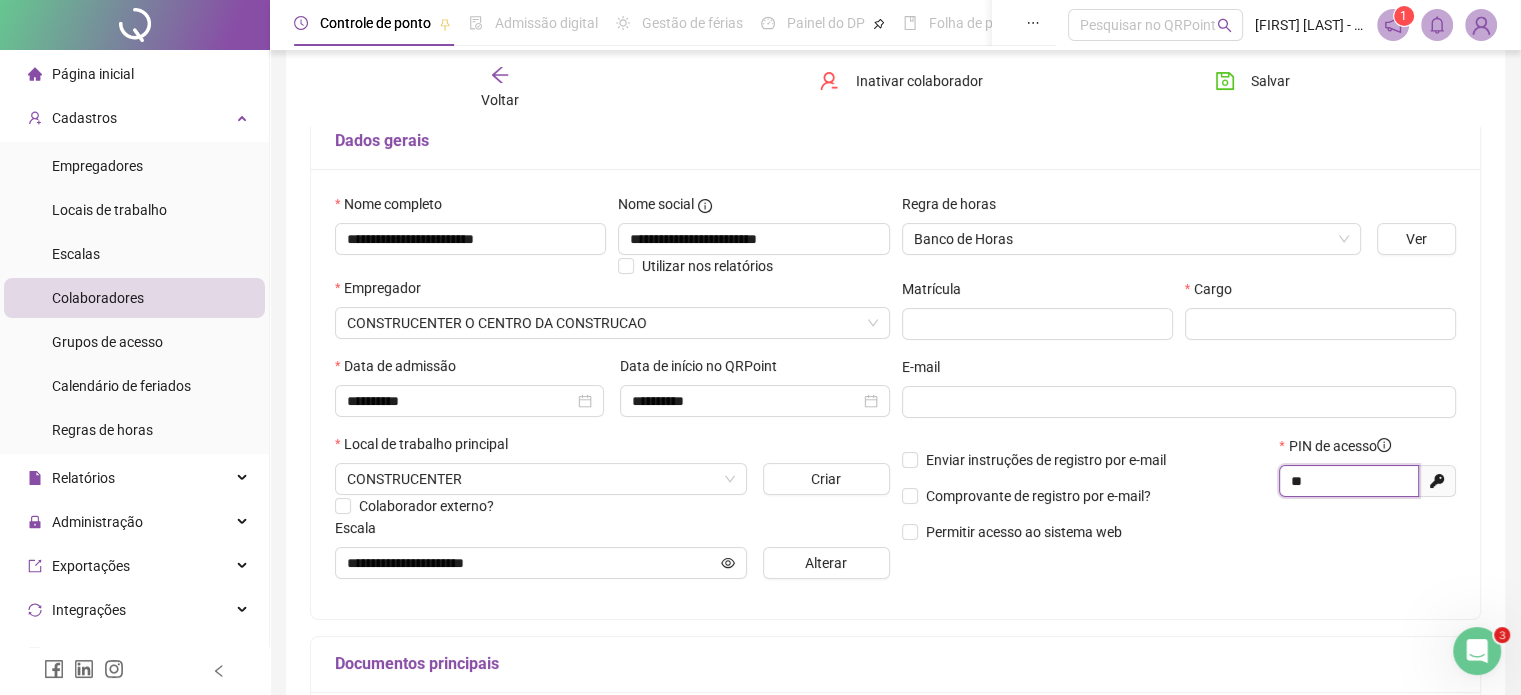 type on "*" 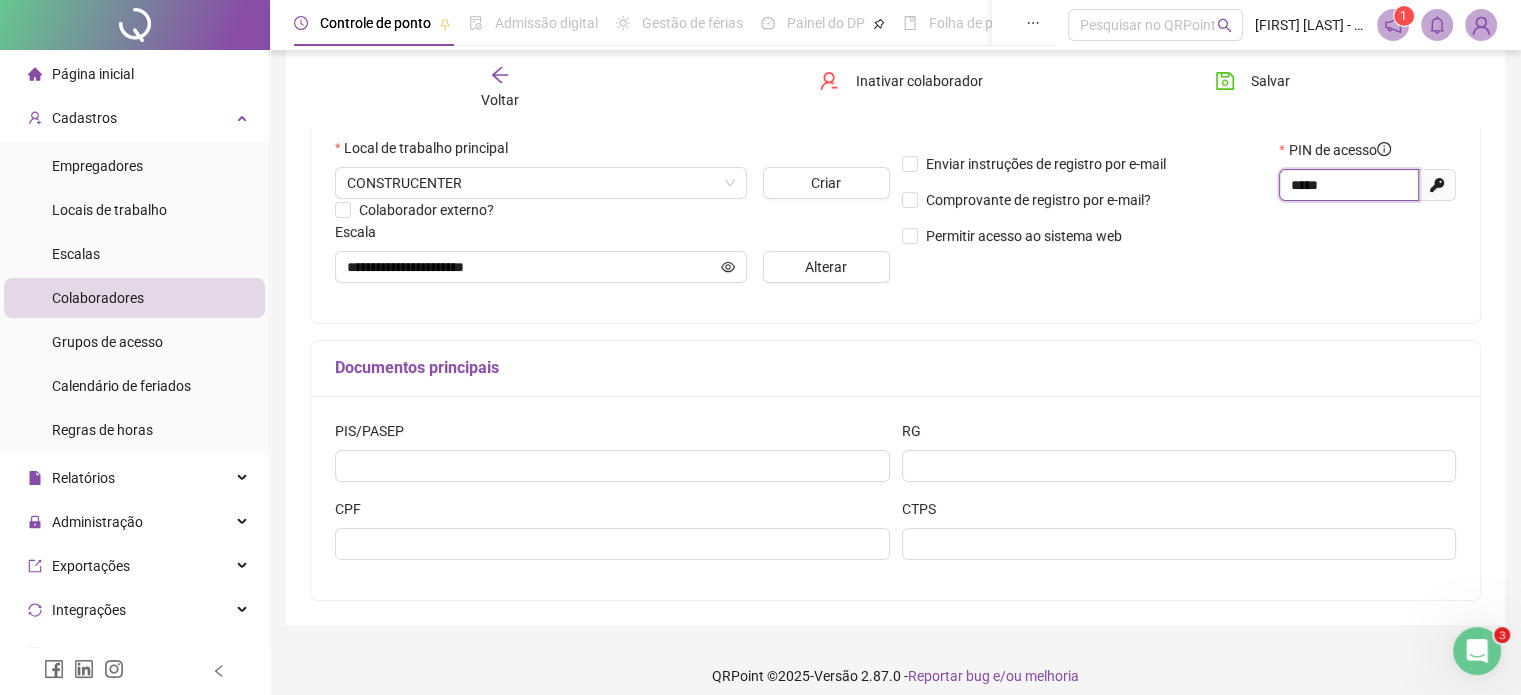scroll, scrollTop: 445, scrollLeft: 0, axis: vertical 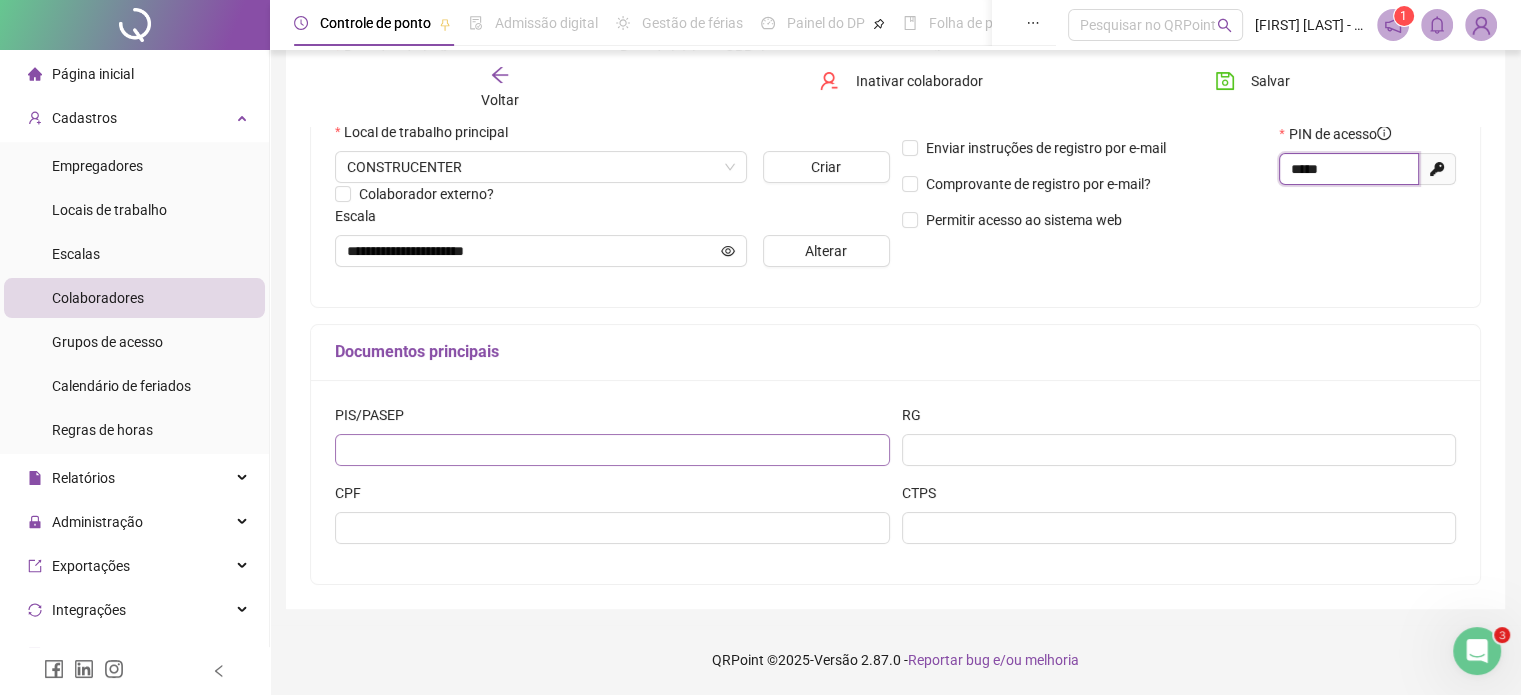 type on "*****" 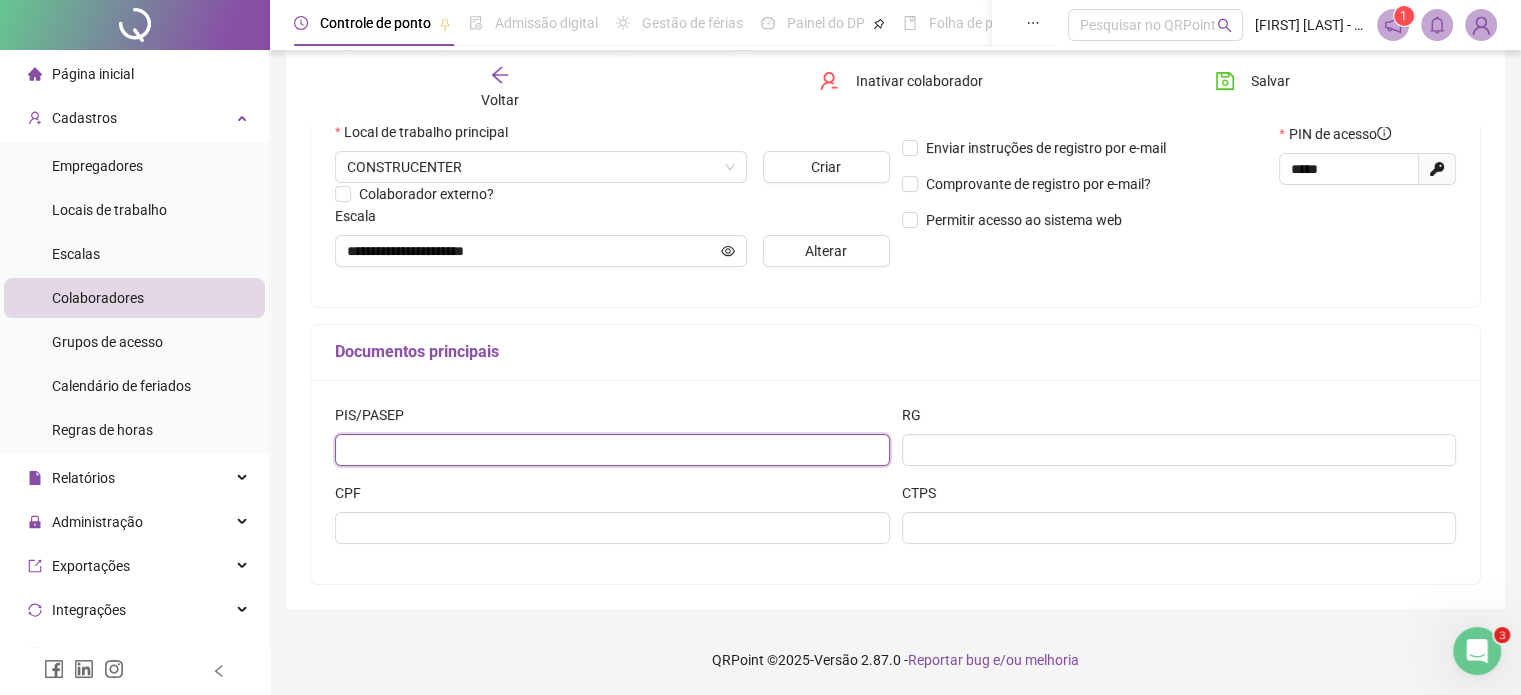 click at bounding box center (612, 450) 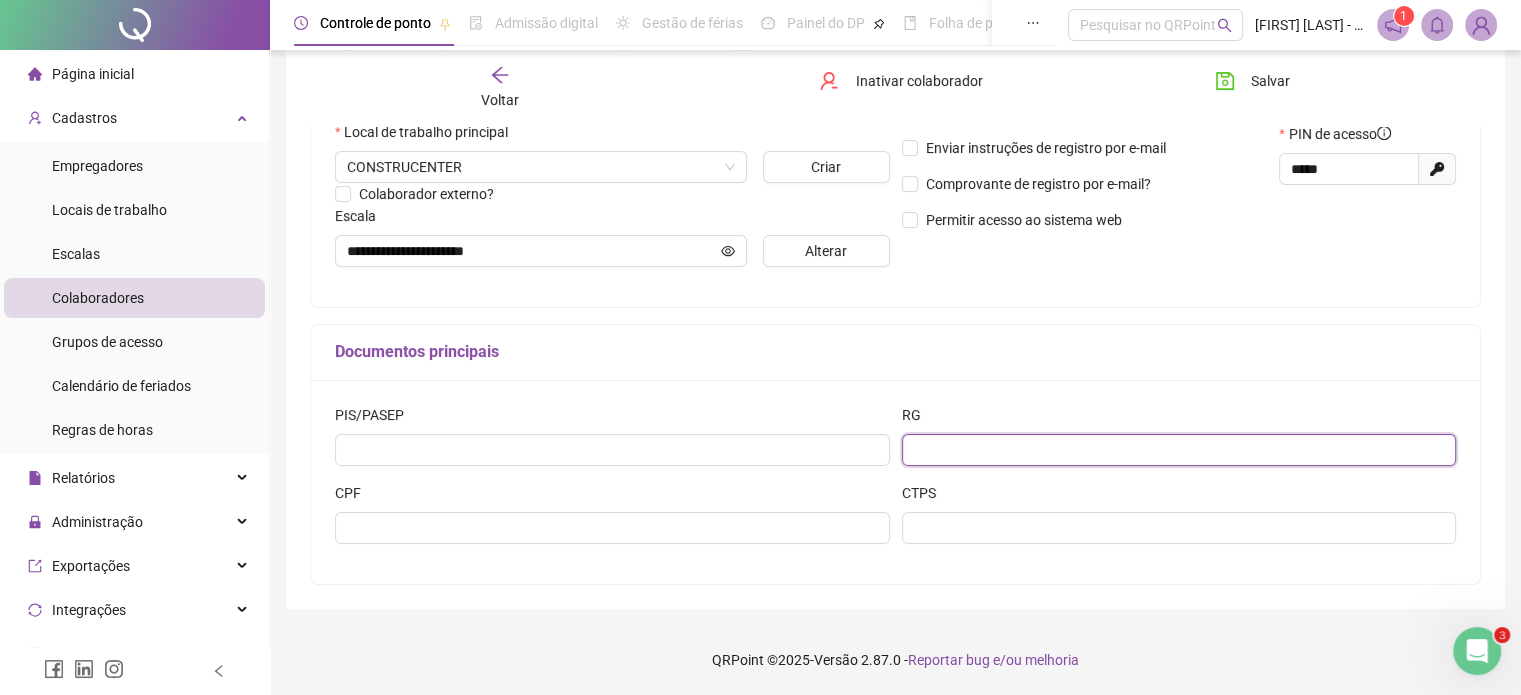 click at bounding box center (1179, 450) 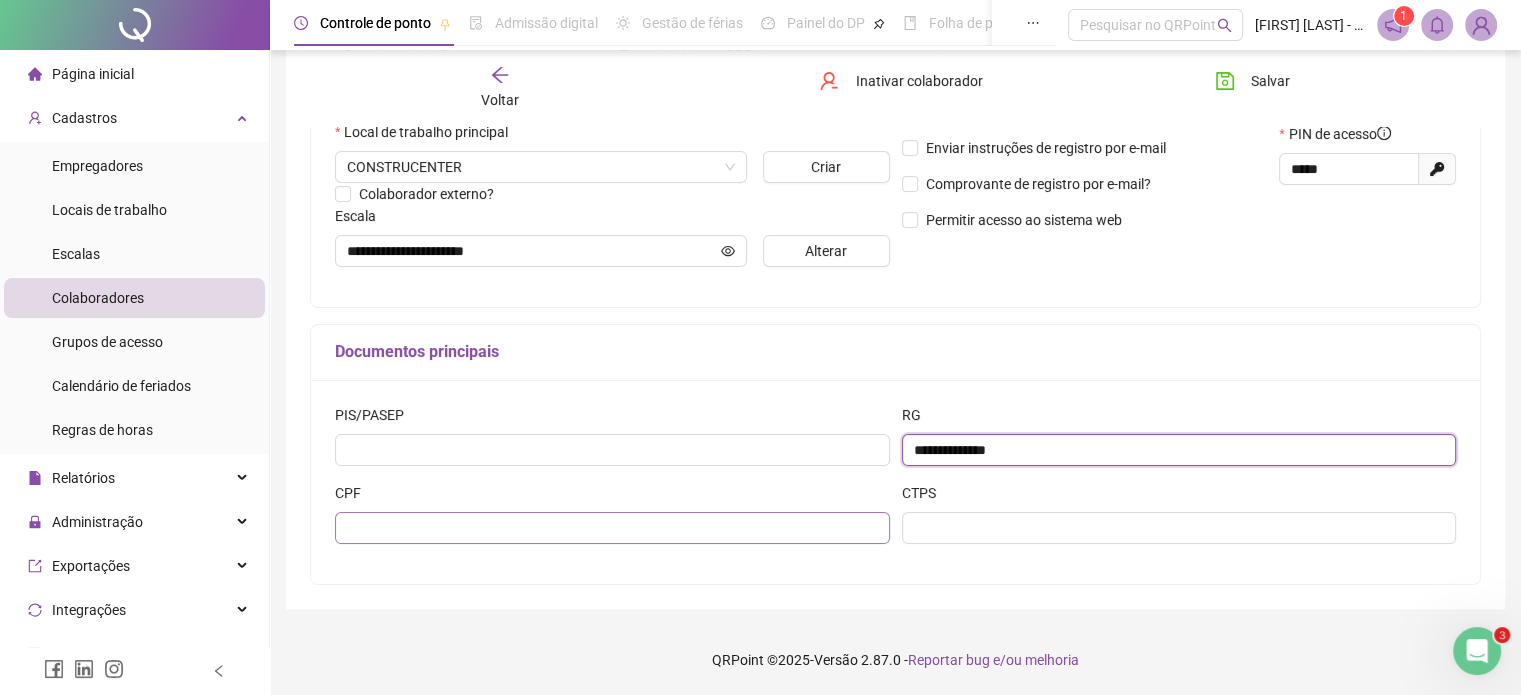 type on "**********" 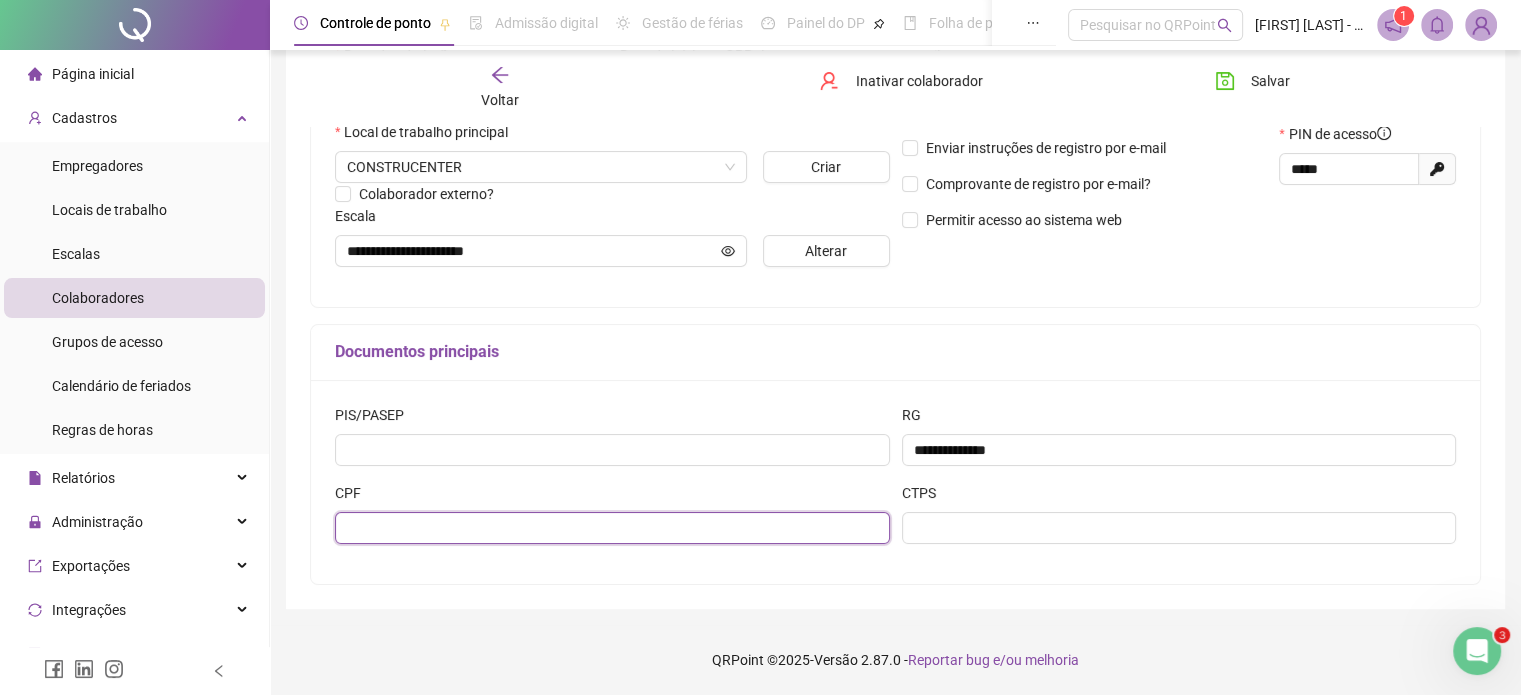 click at bounding box center (612, 528) 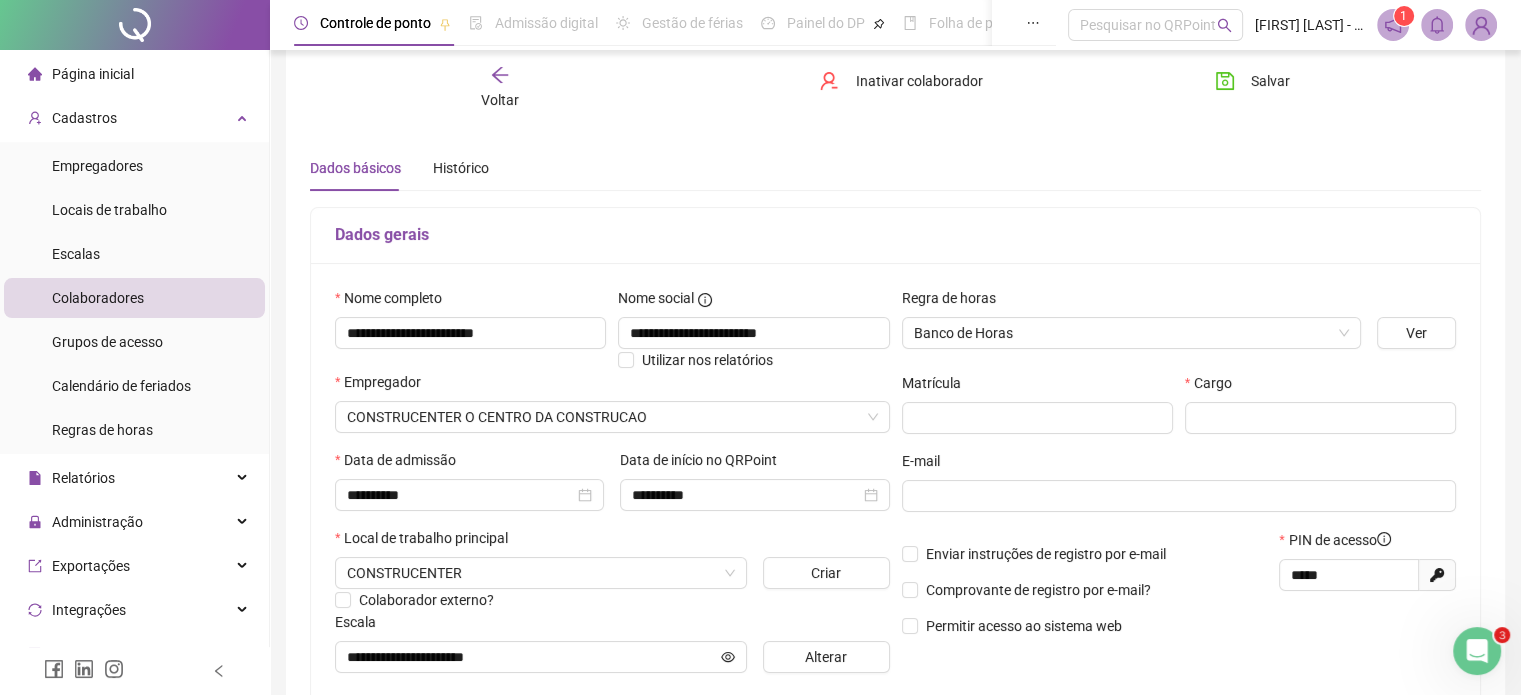 scroll, scrollTop: 0, scrollLeft: 0, axis: both 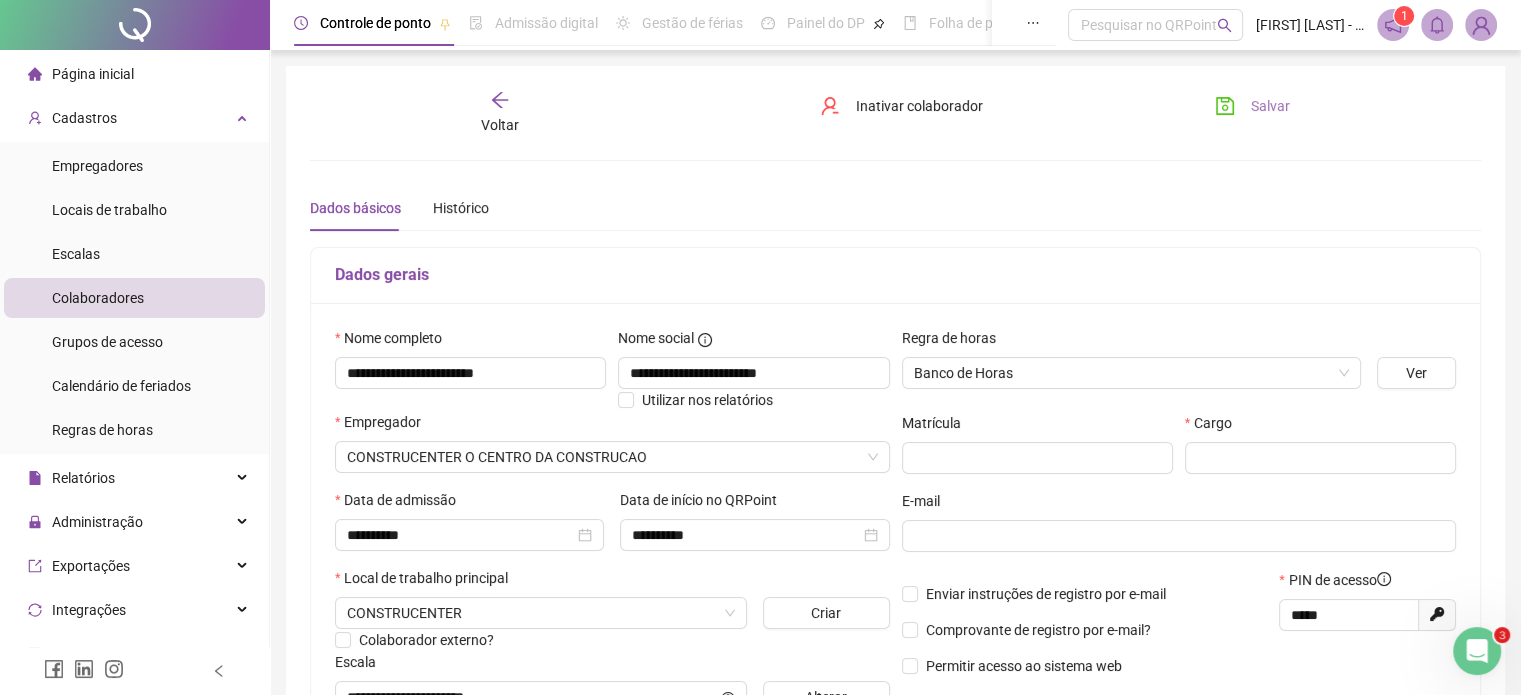 type on "**********" 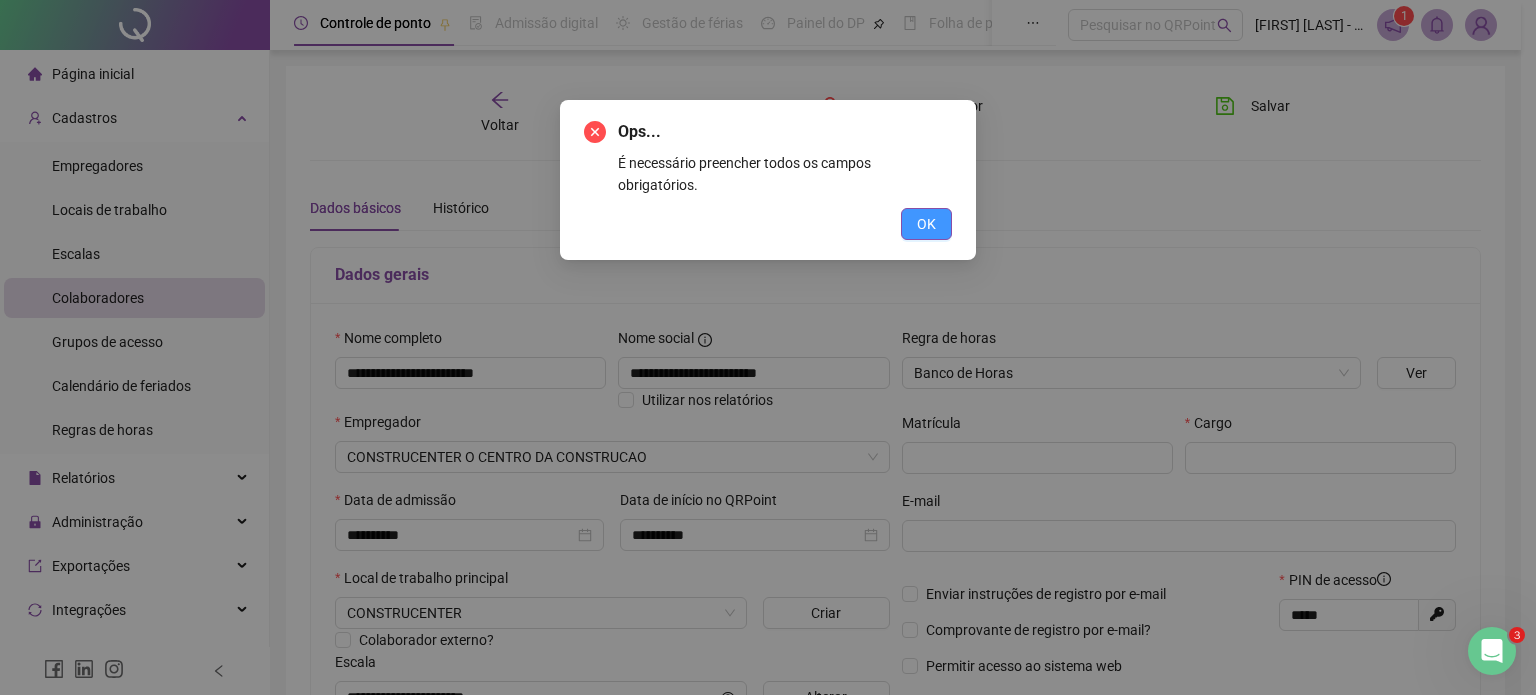 click on "OK" at bounding box center [926, 224] 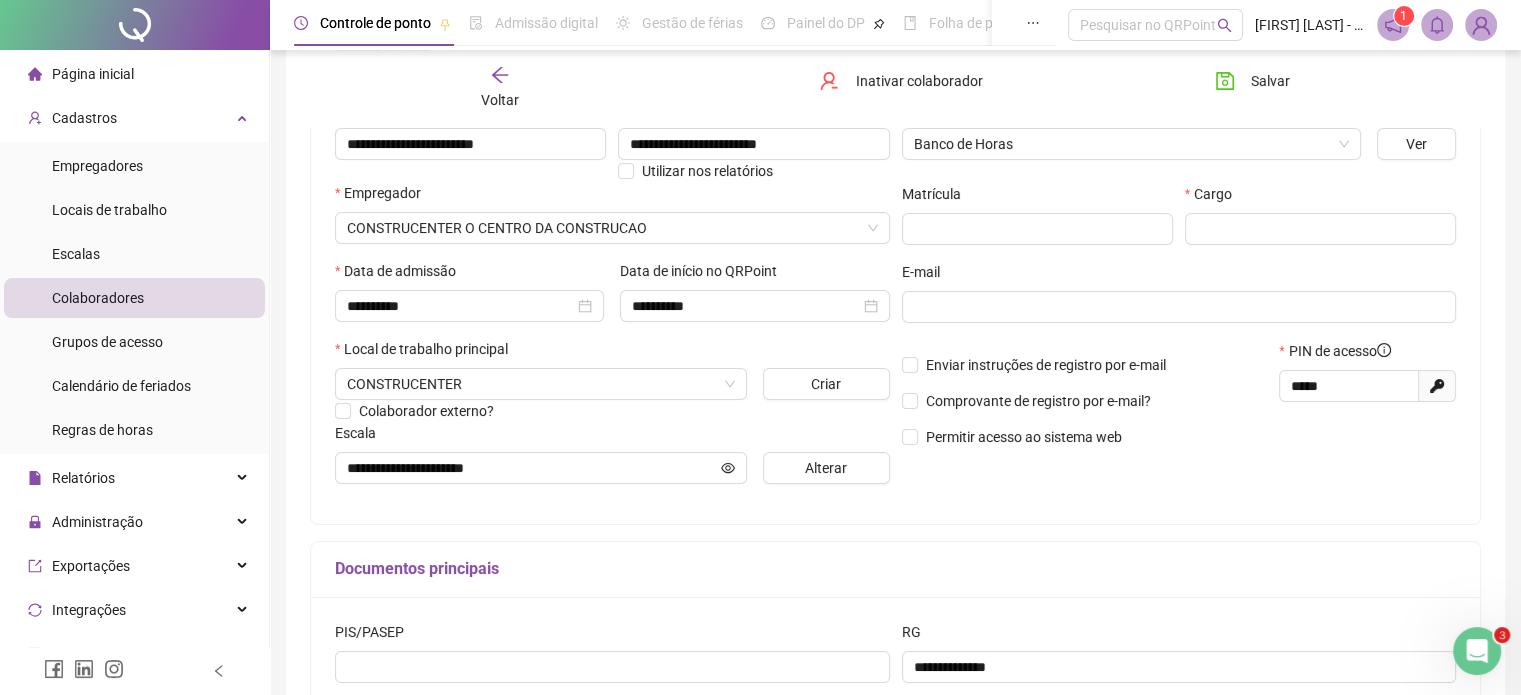 scroll, scrollTop: 266, scrollLeft: 0, axis: vertical 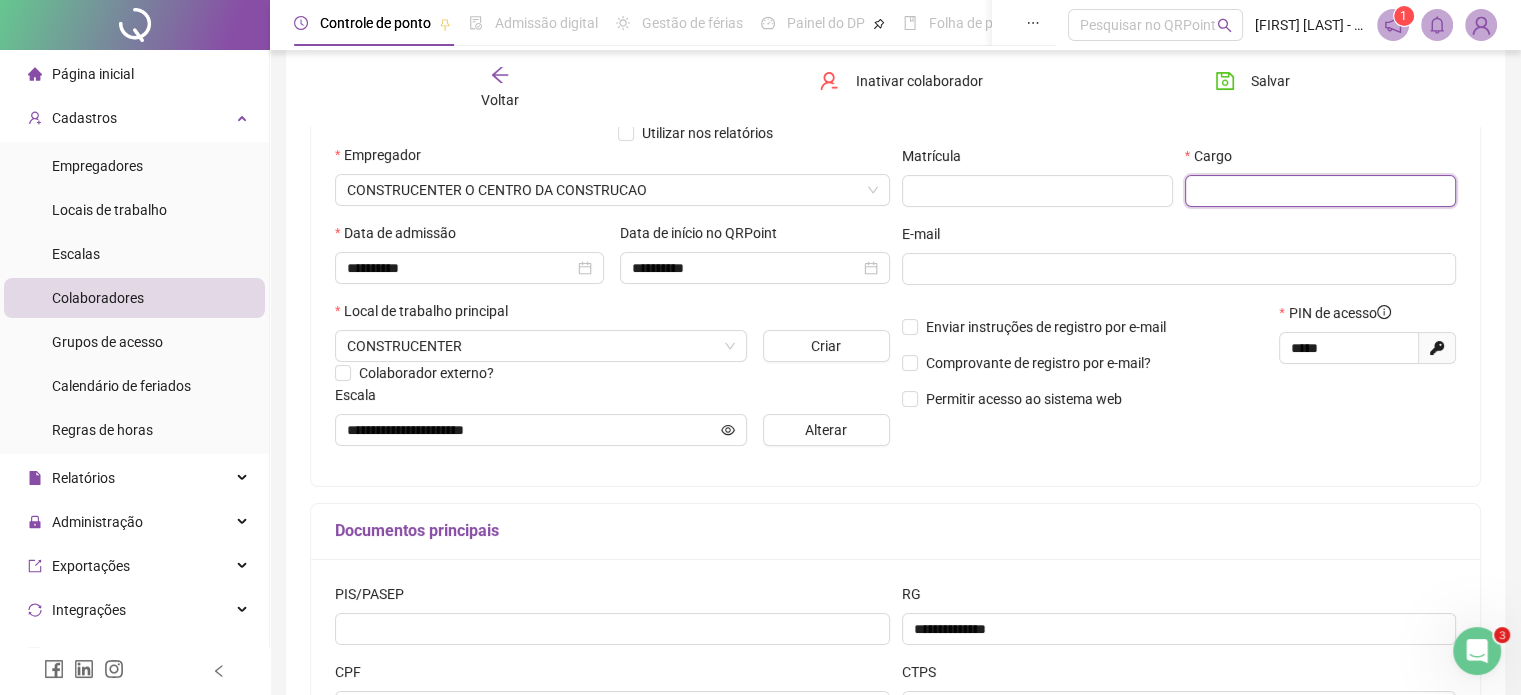 click at bounding box center [1320, 191] 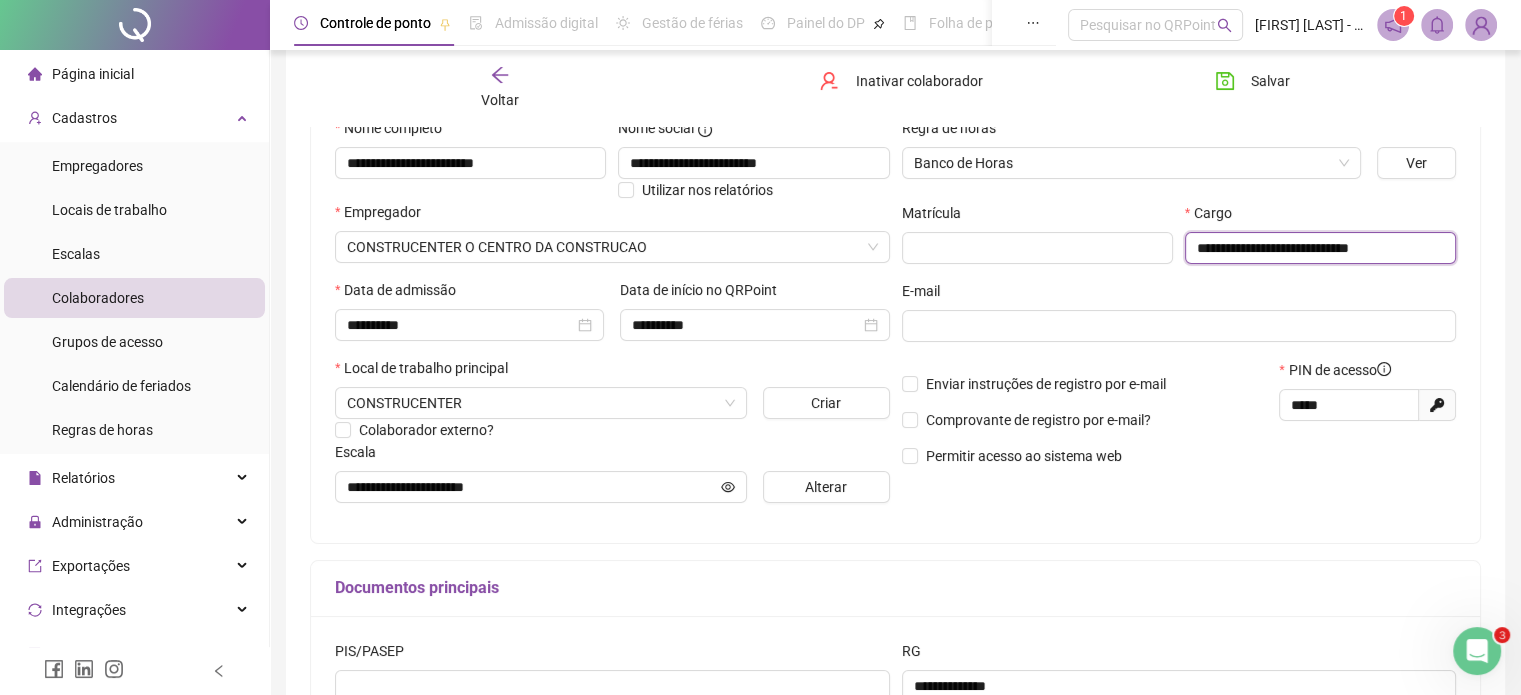 scroll, scrollTop: 0, scrollLeft: 0, axis: both 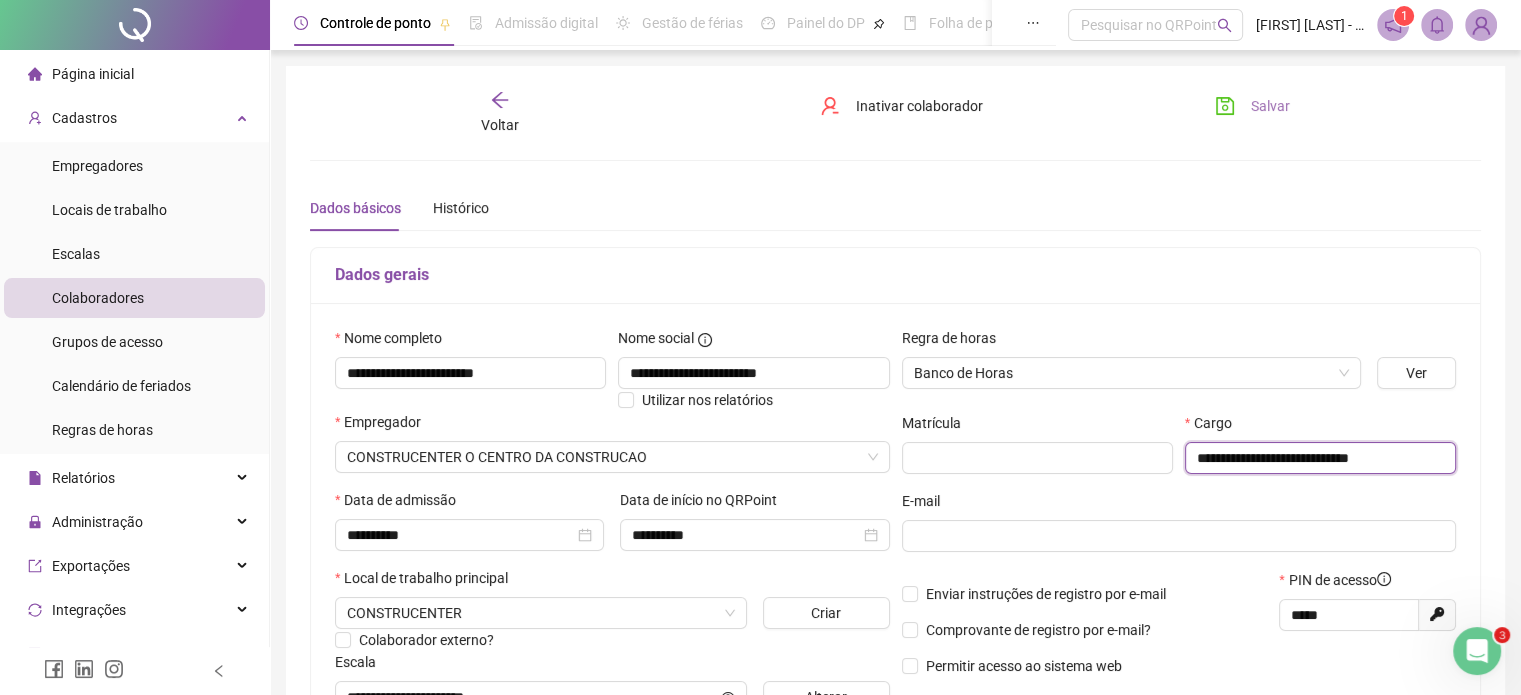 type on "**********" 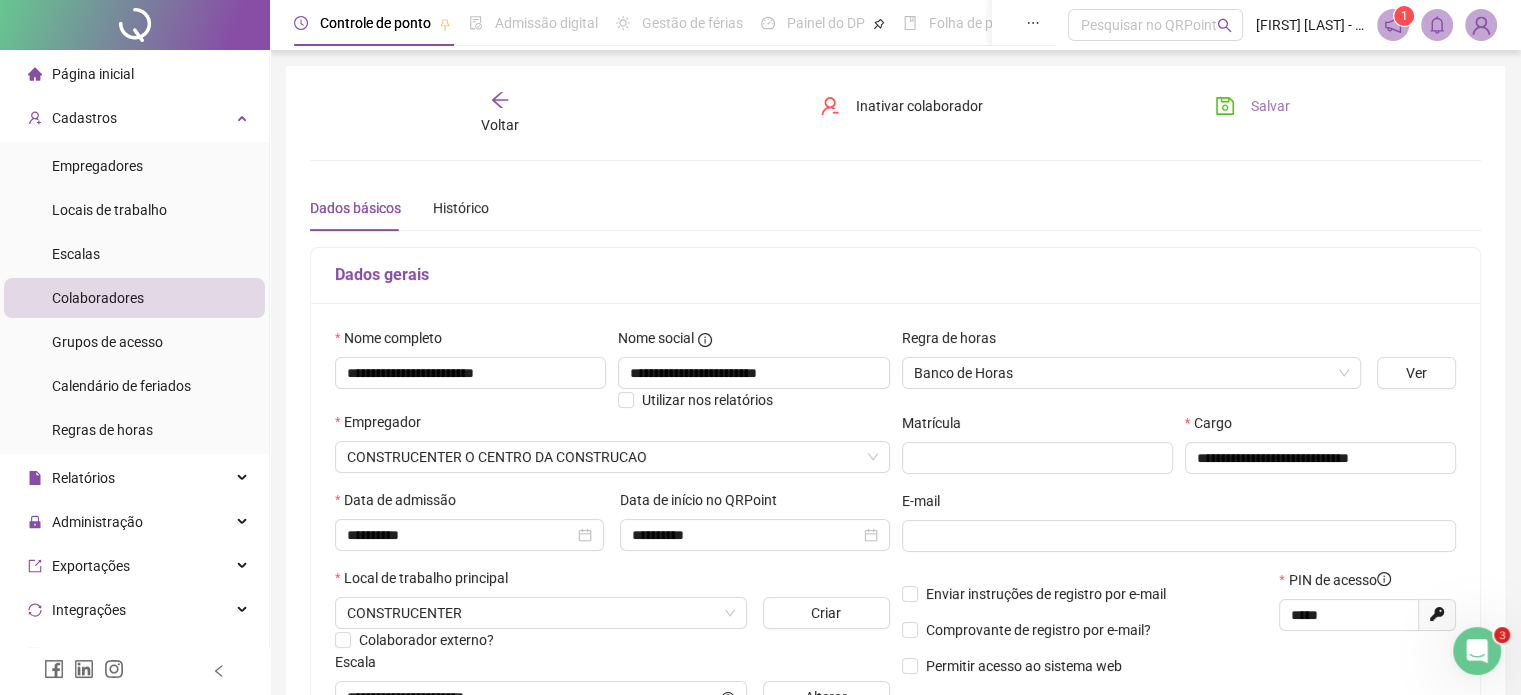 click on "Salvar" at bounding box center [1270, 106] 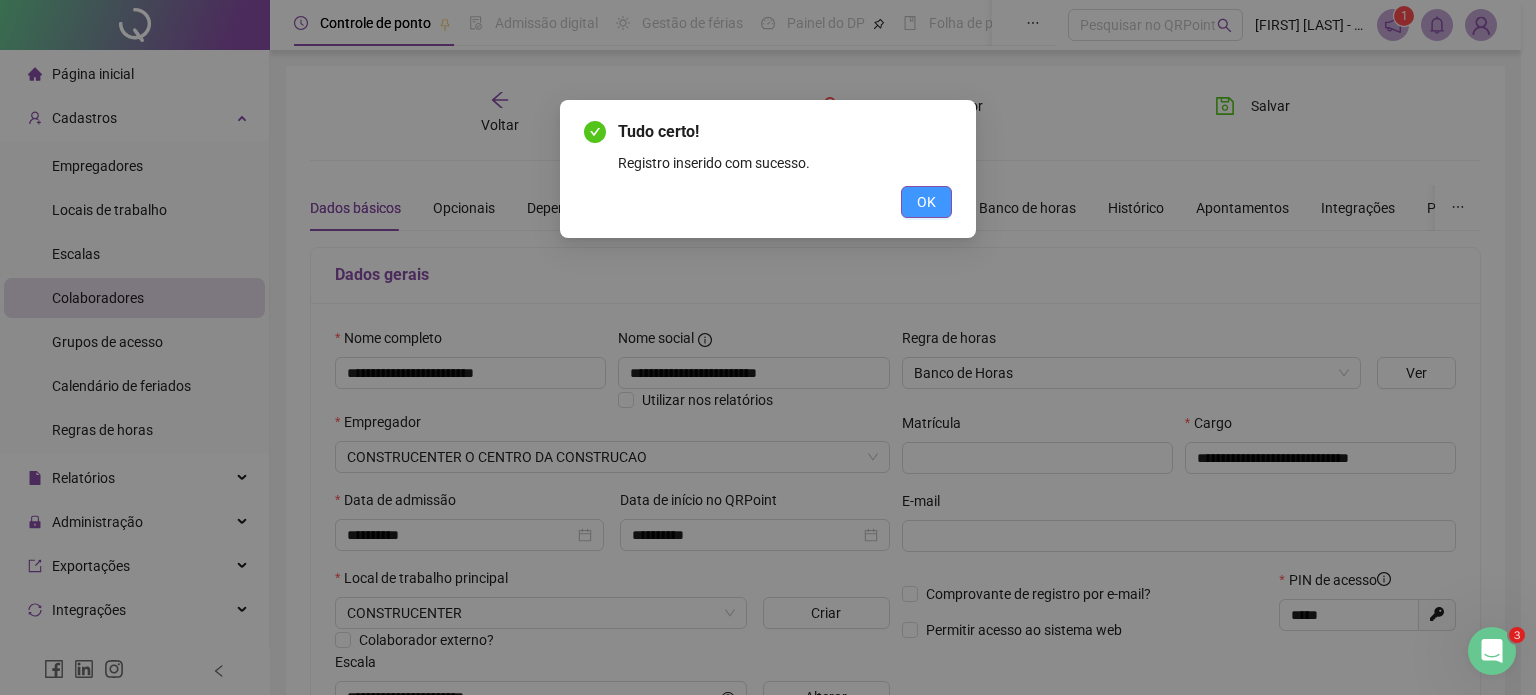 click on "OK" at bounding box center (926, 202) 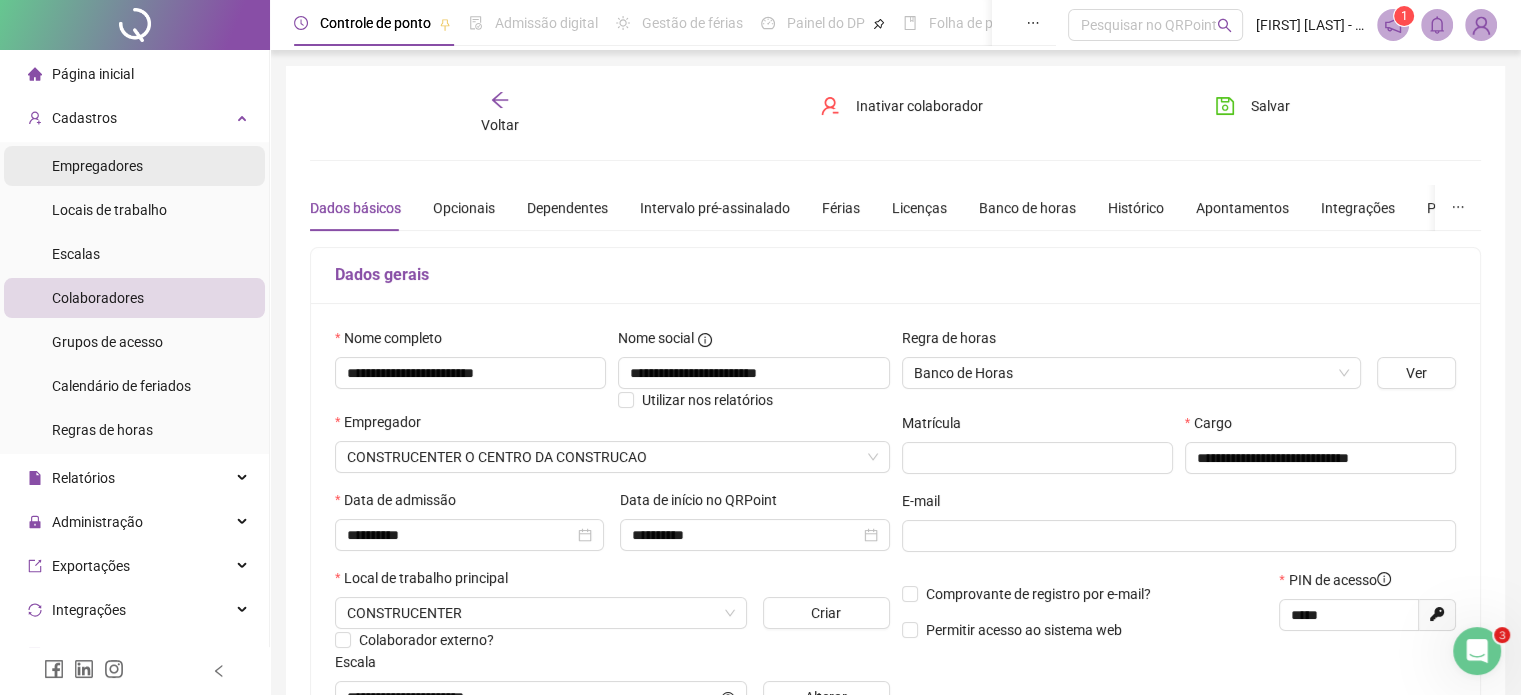 click on "Empregadores" at bounding box center [97, 166] 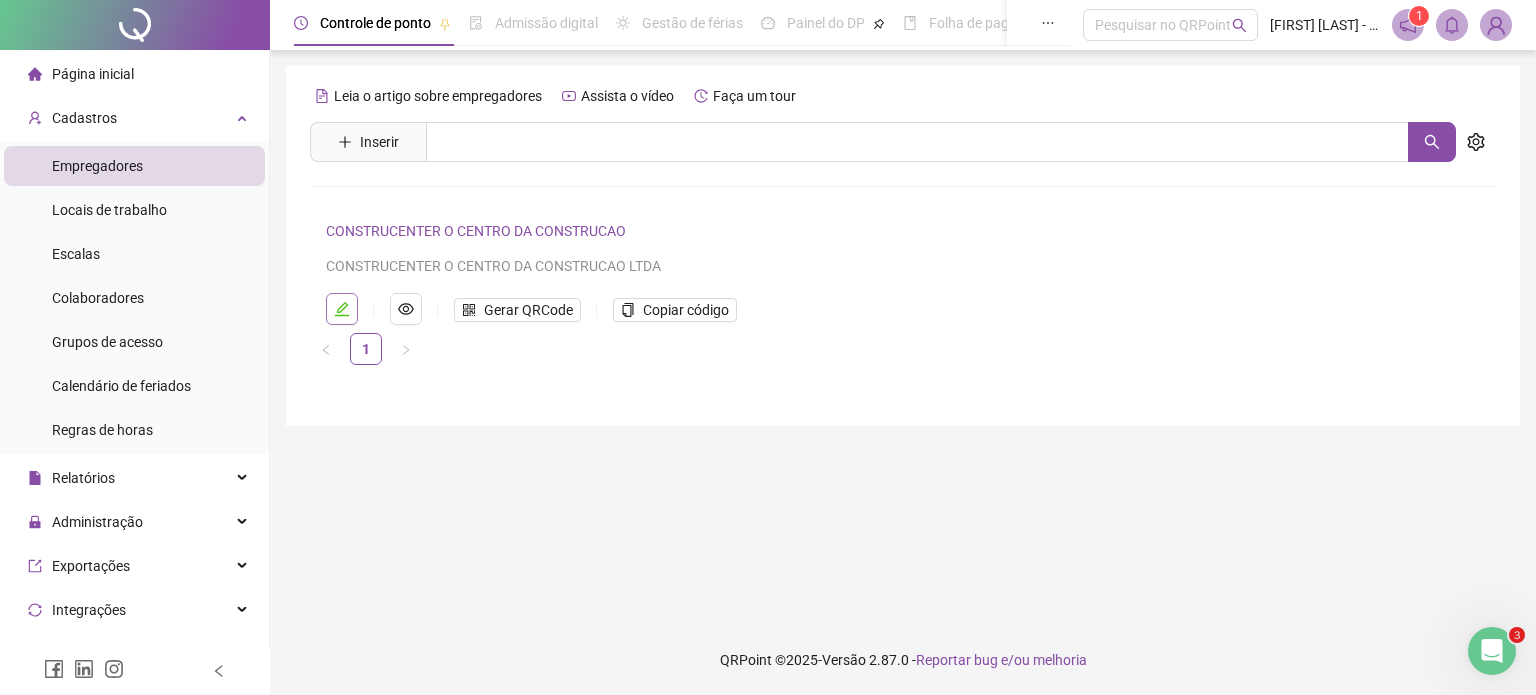 click 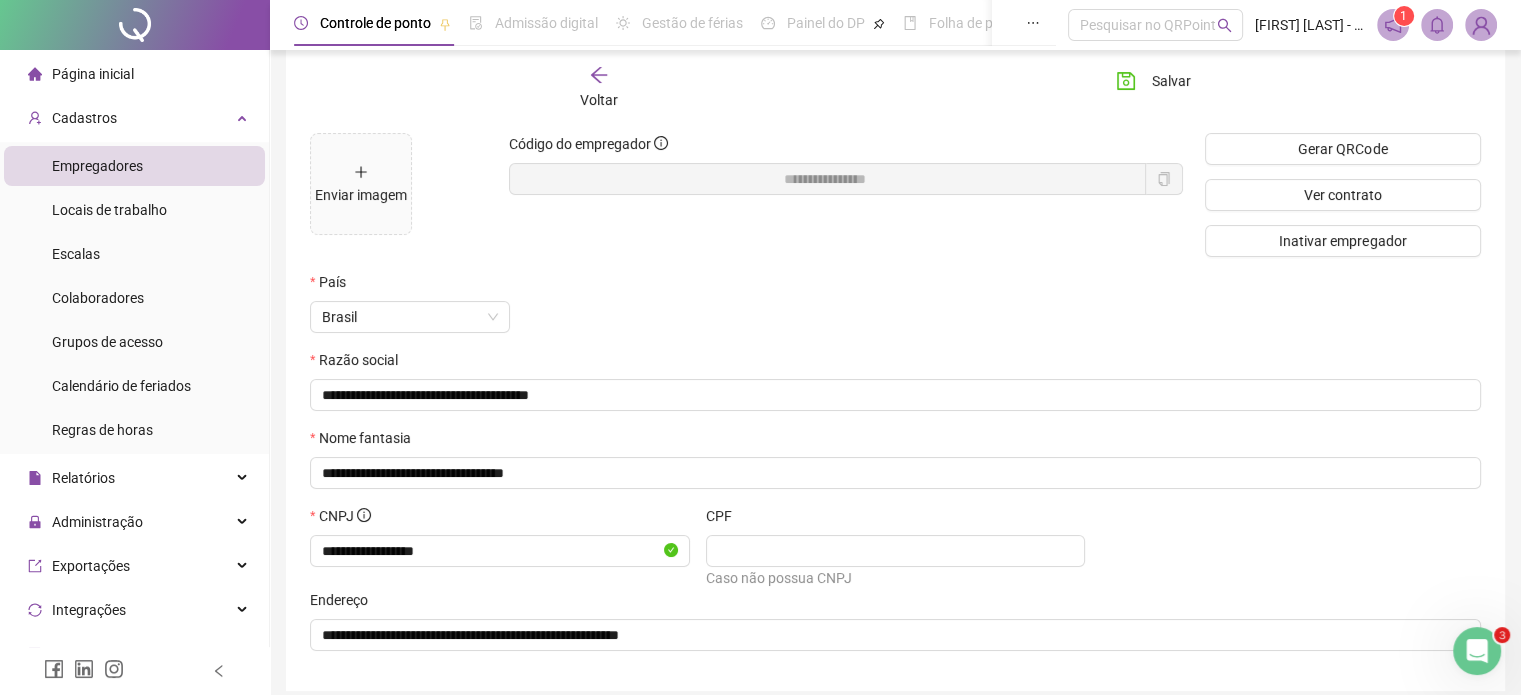 scroll, scrollTop: 0, scrollLeft: 0, axis: both 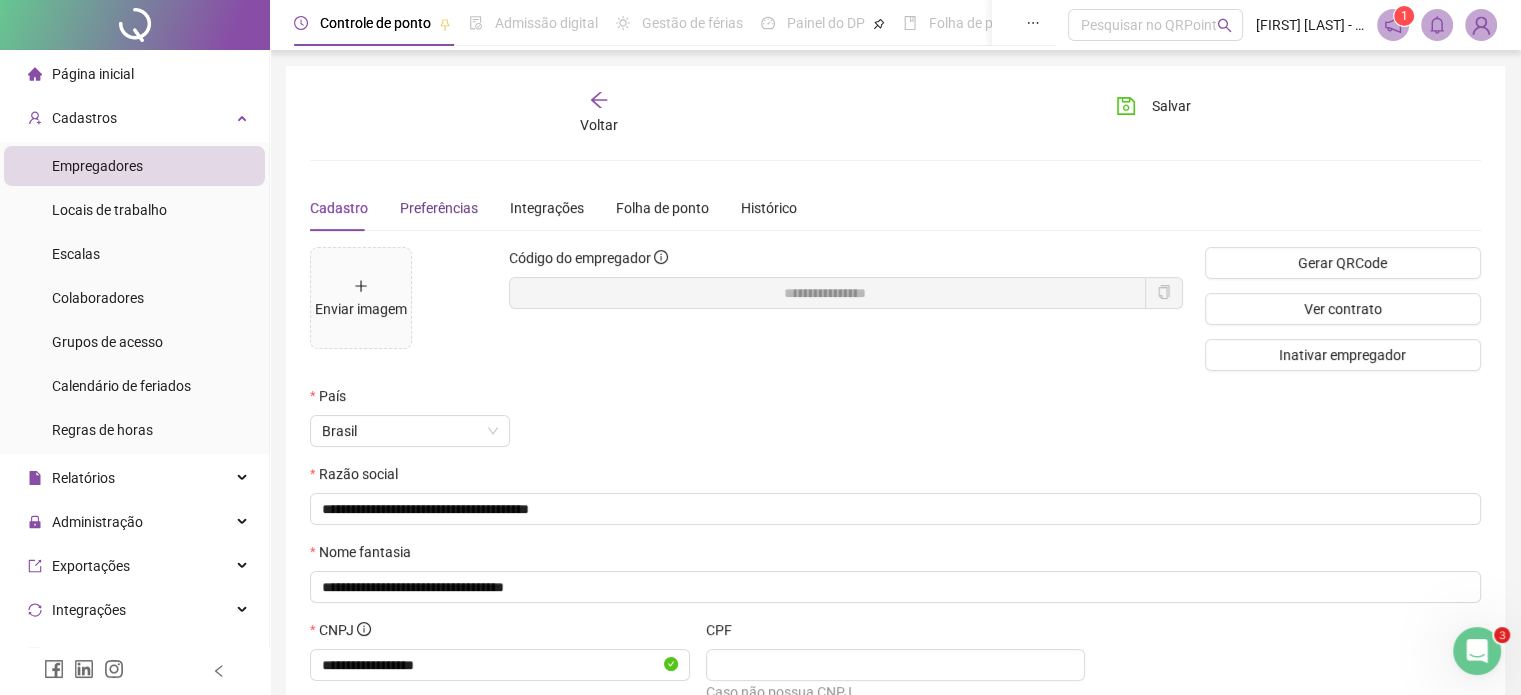 click on "Preferências" at bounding box center [439, 208] 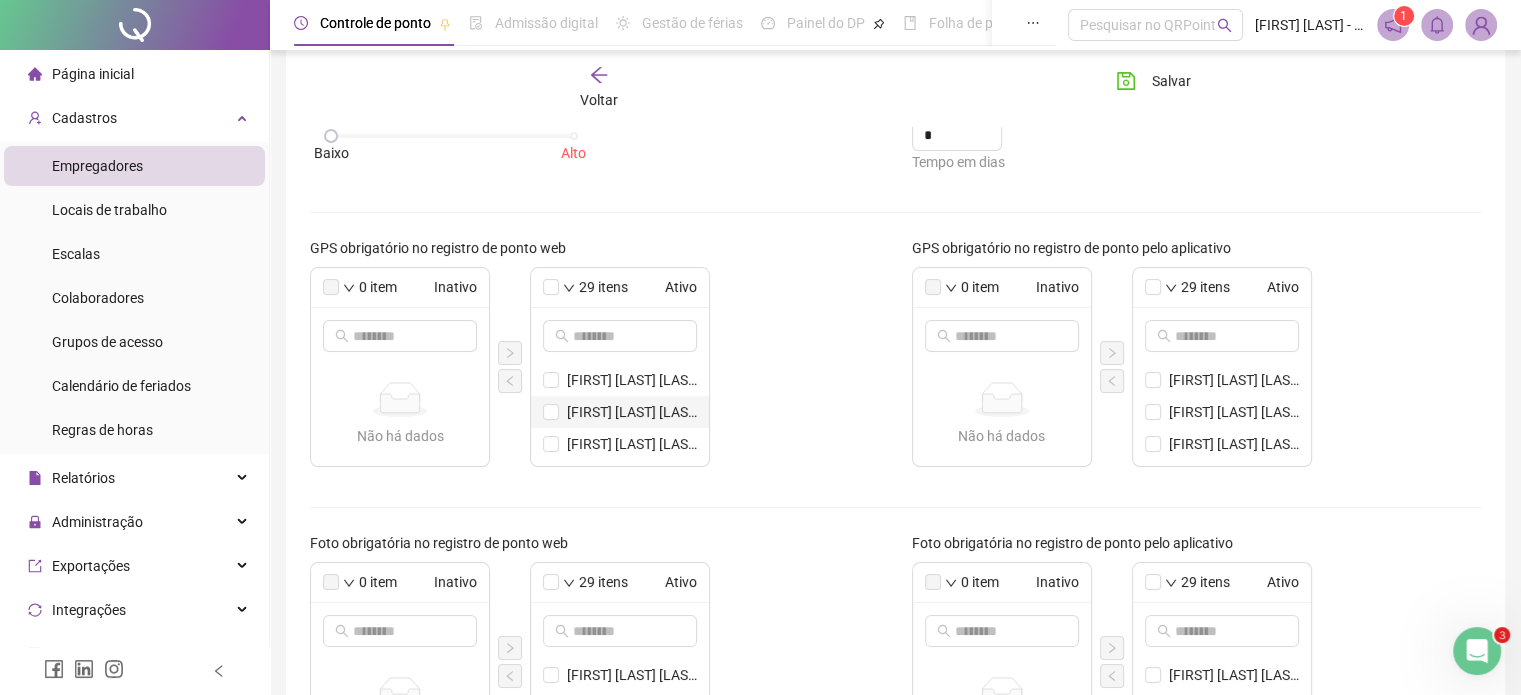 scroll, scrollTop: 266, scrollLeft: 0, axis: vertical 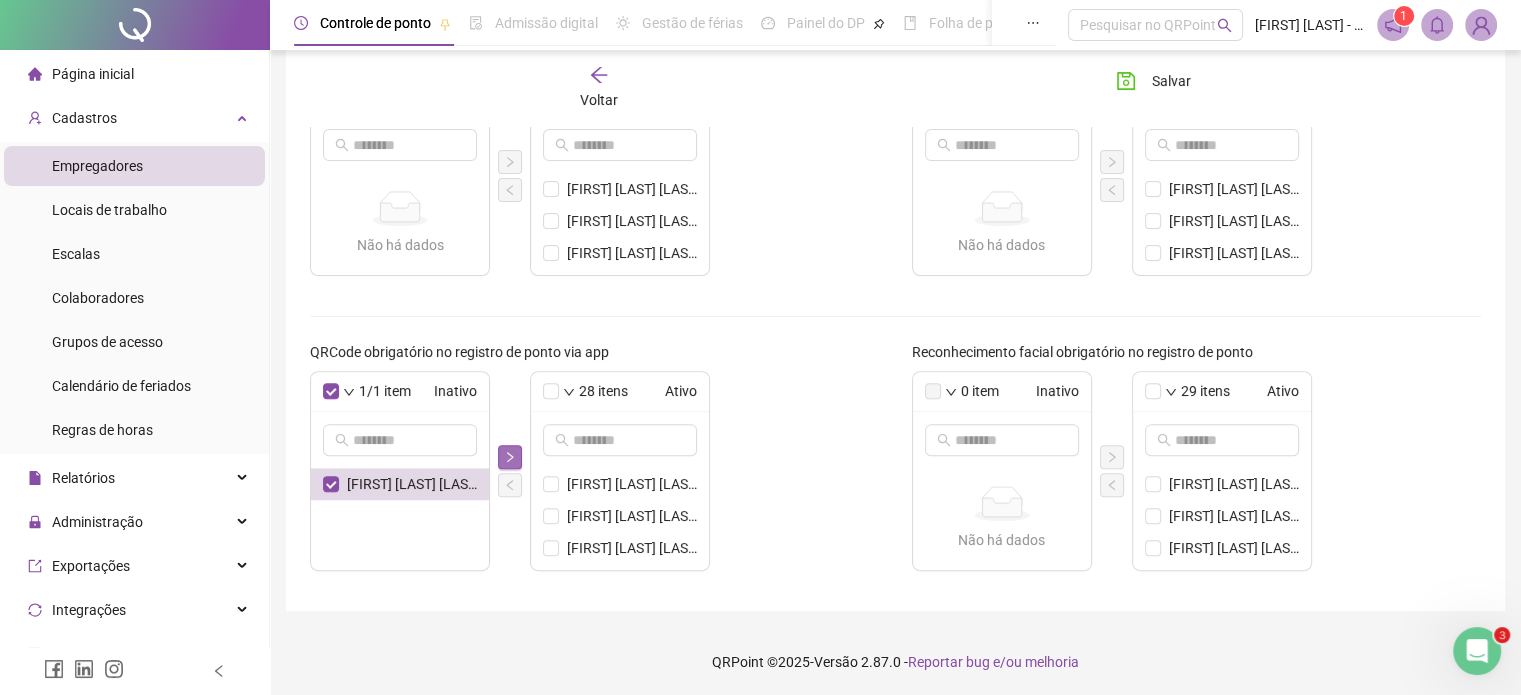 click at bounding box center [510, 457] 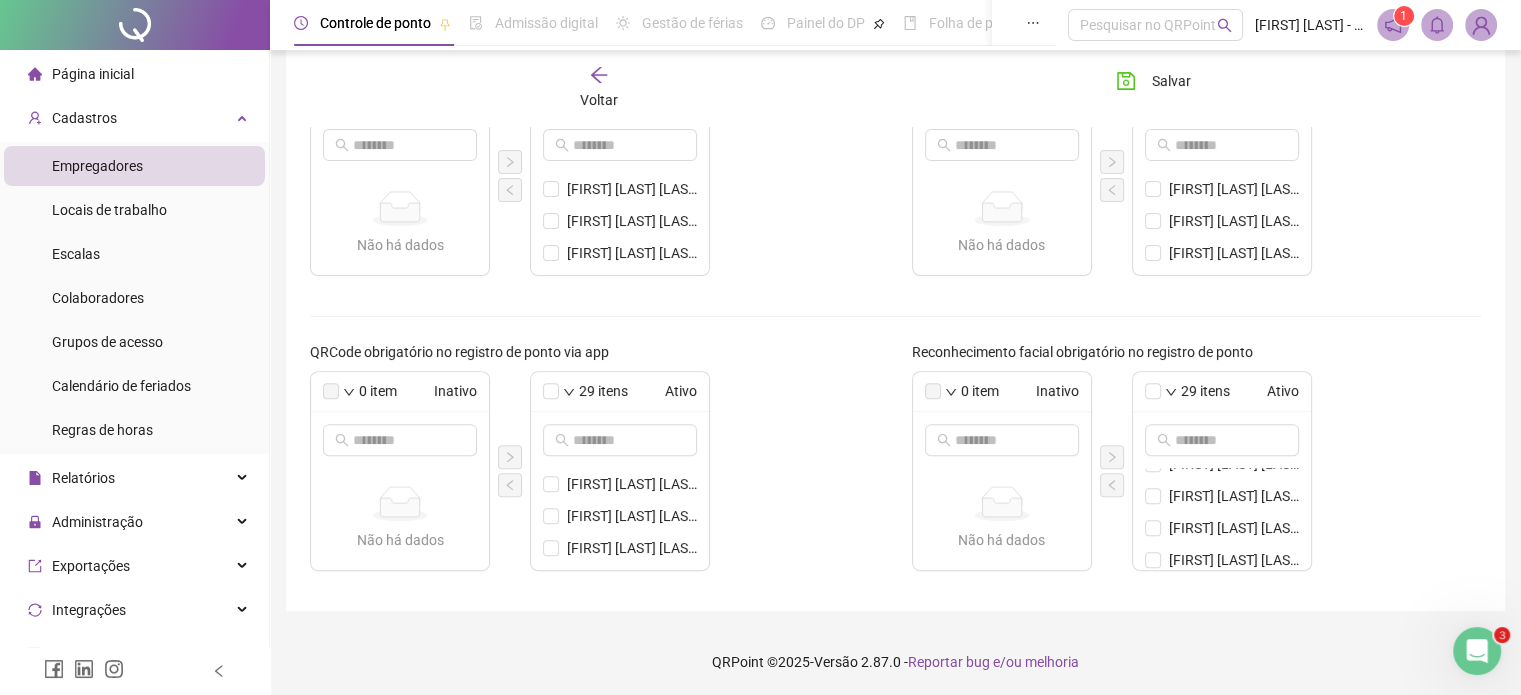 scroll, scrollTop: 666, scrollLeft: 0, axis: vertical 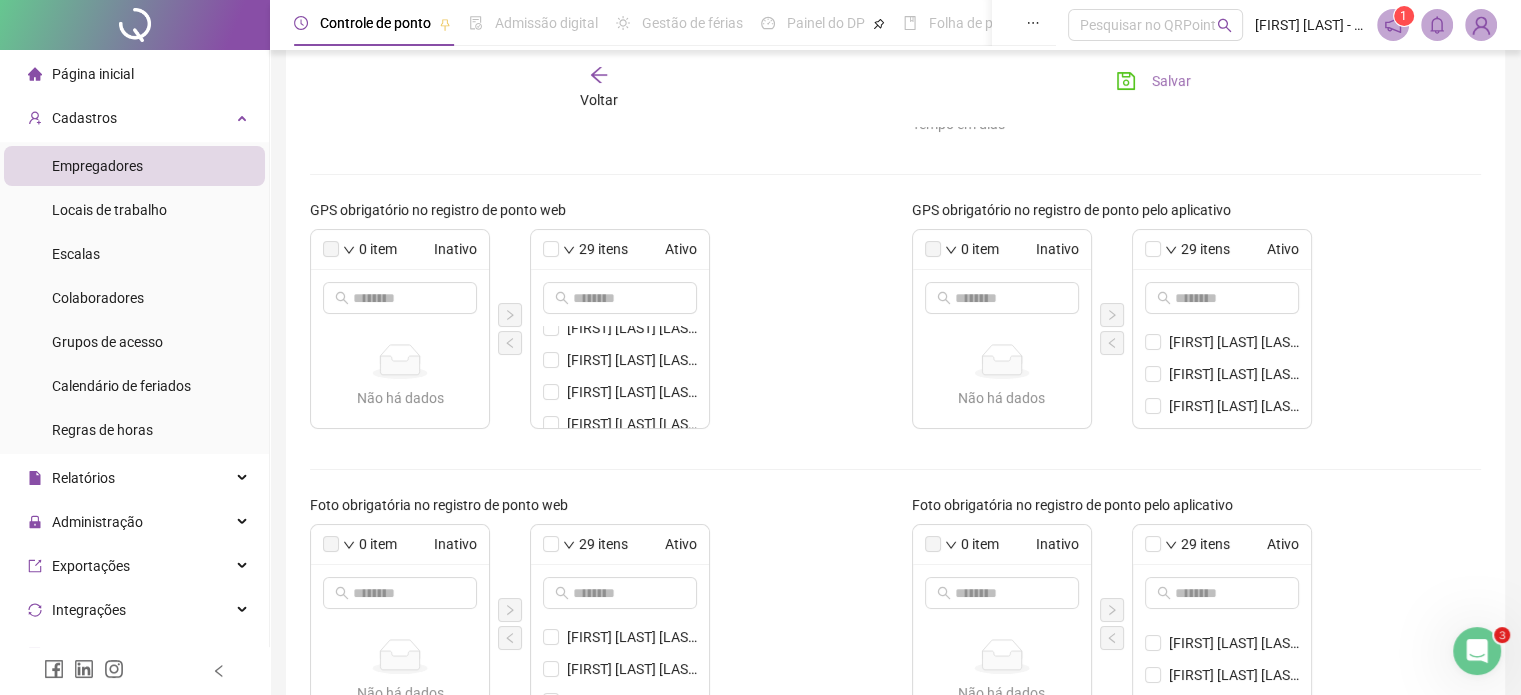 click on "Salvar" at bounding box center (1171, 81) 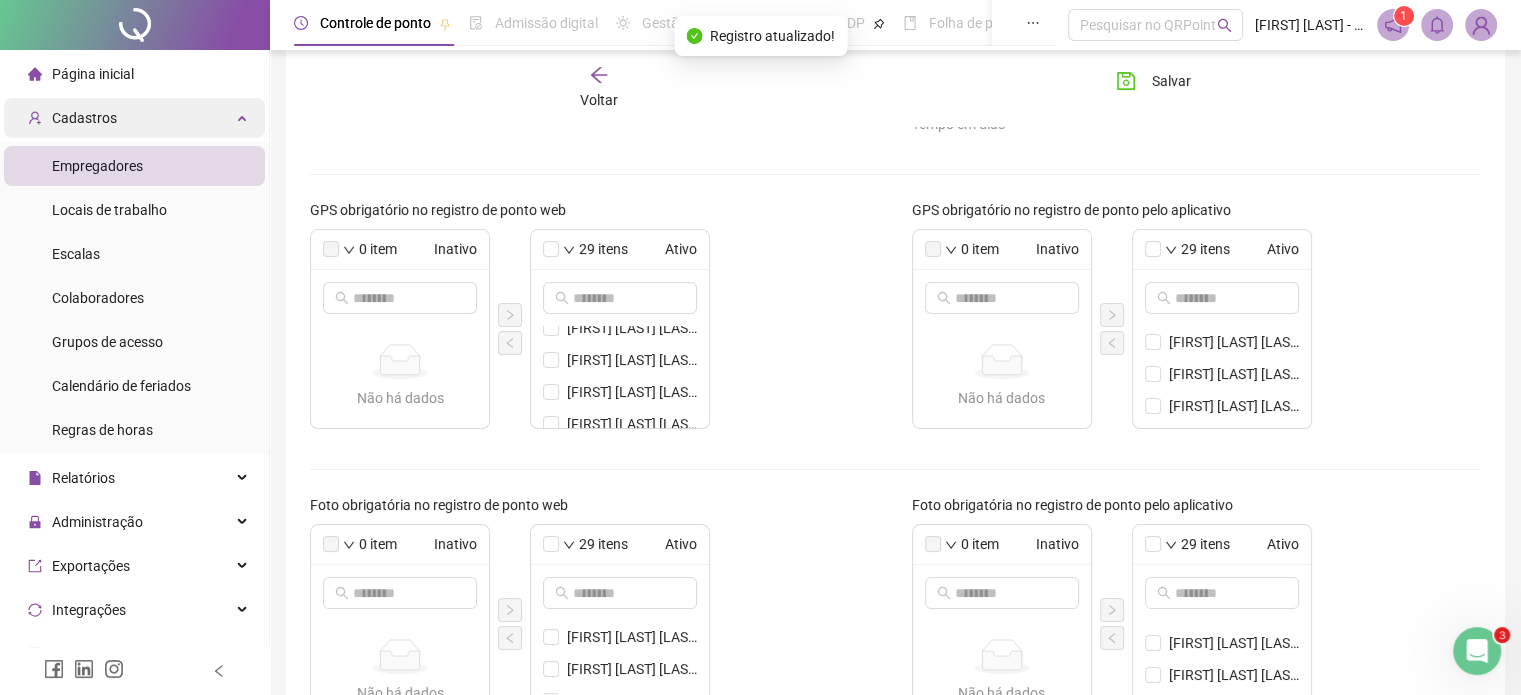 click on "Cadastros" at bounding box center [84, 118] 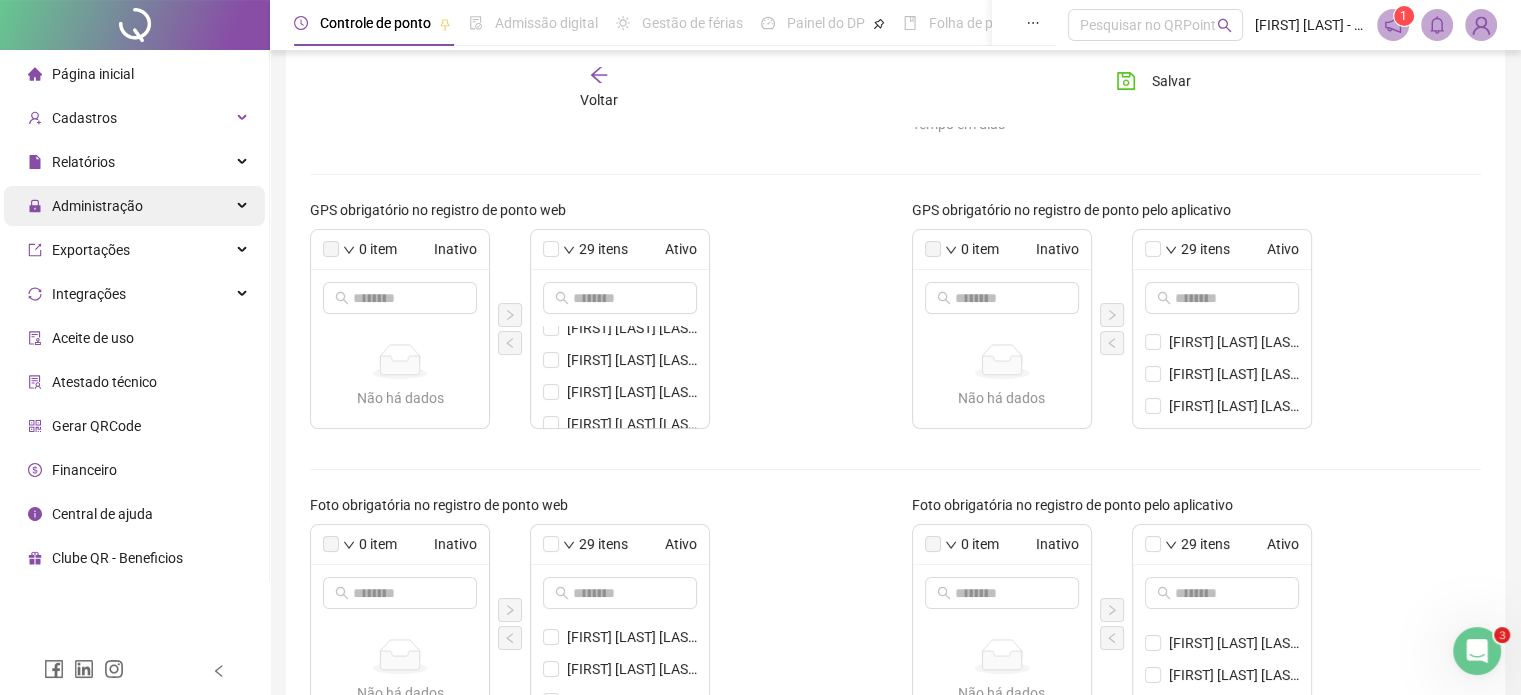 click on "Administração" at bounding box center [97, 206] 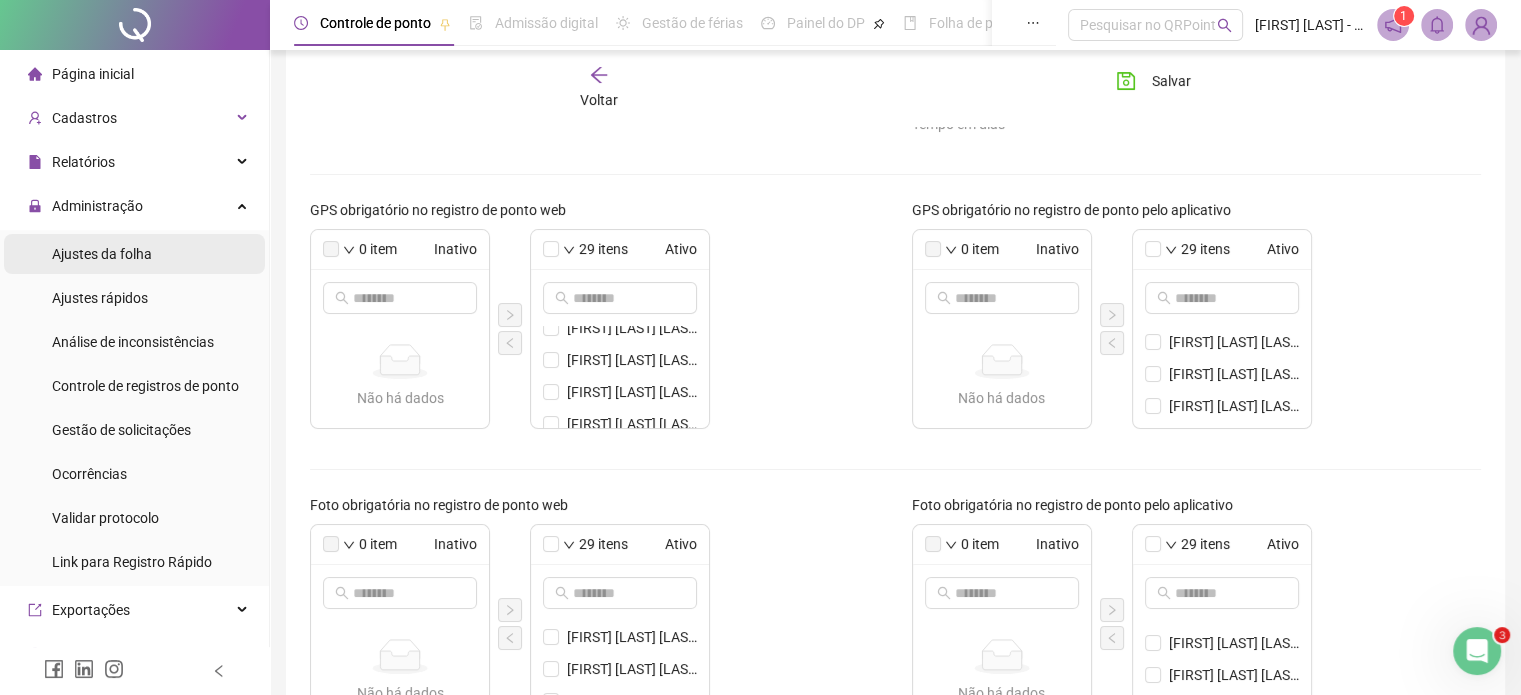 click on "Ajustes da folha" at bounding box center (102, 254) 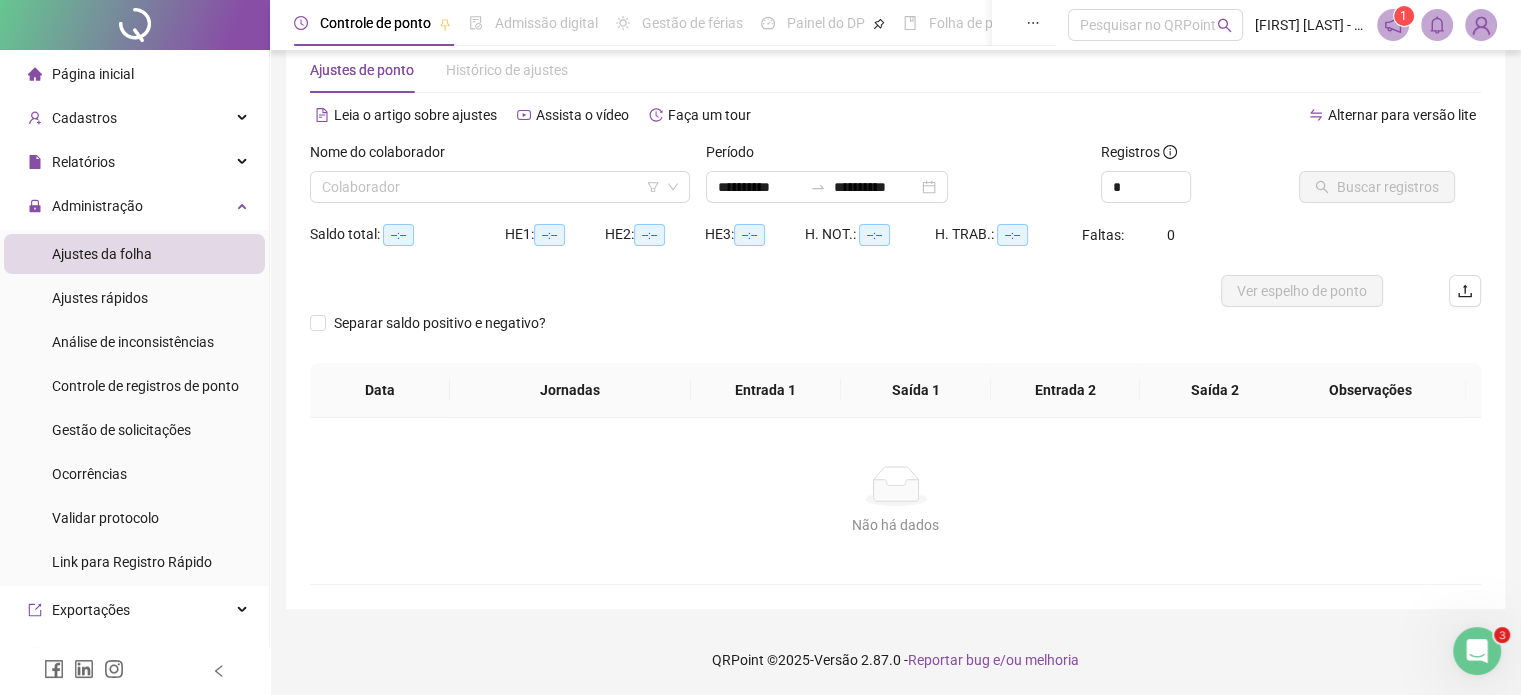 scroll, scrollTop: 42, scrollLeft: 0, axis: vertical 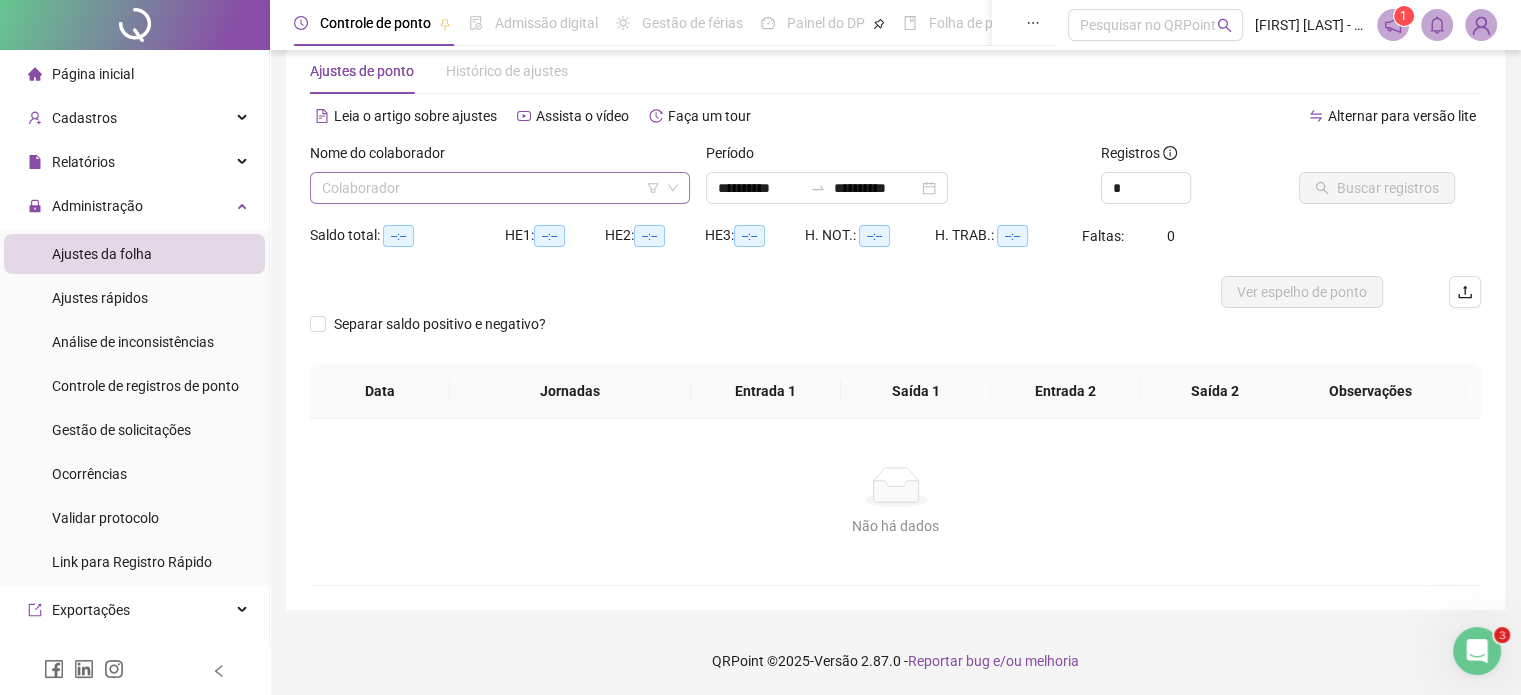 click at bounding box center (494, 188) 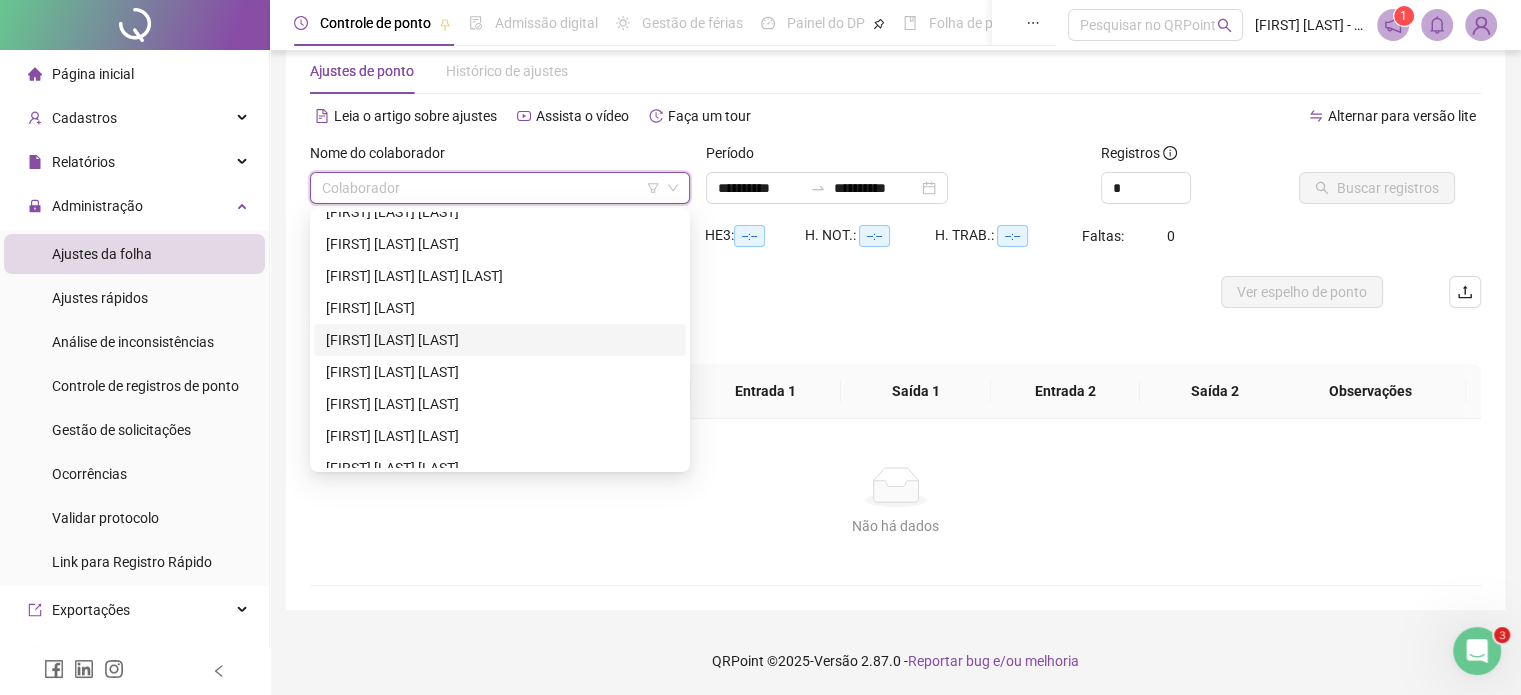 scroll, scrollTop: 534, scrollLeft: 0, axis: vertical 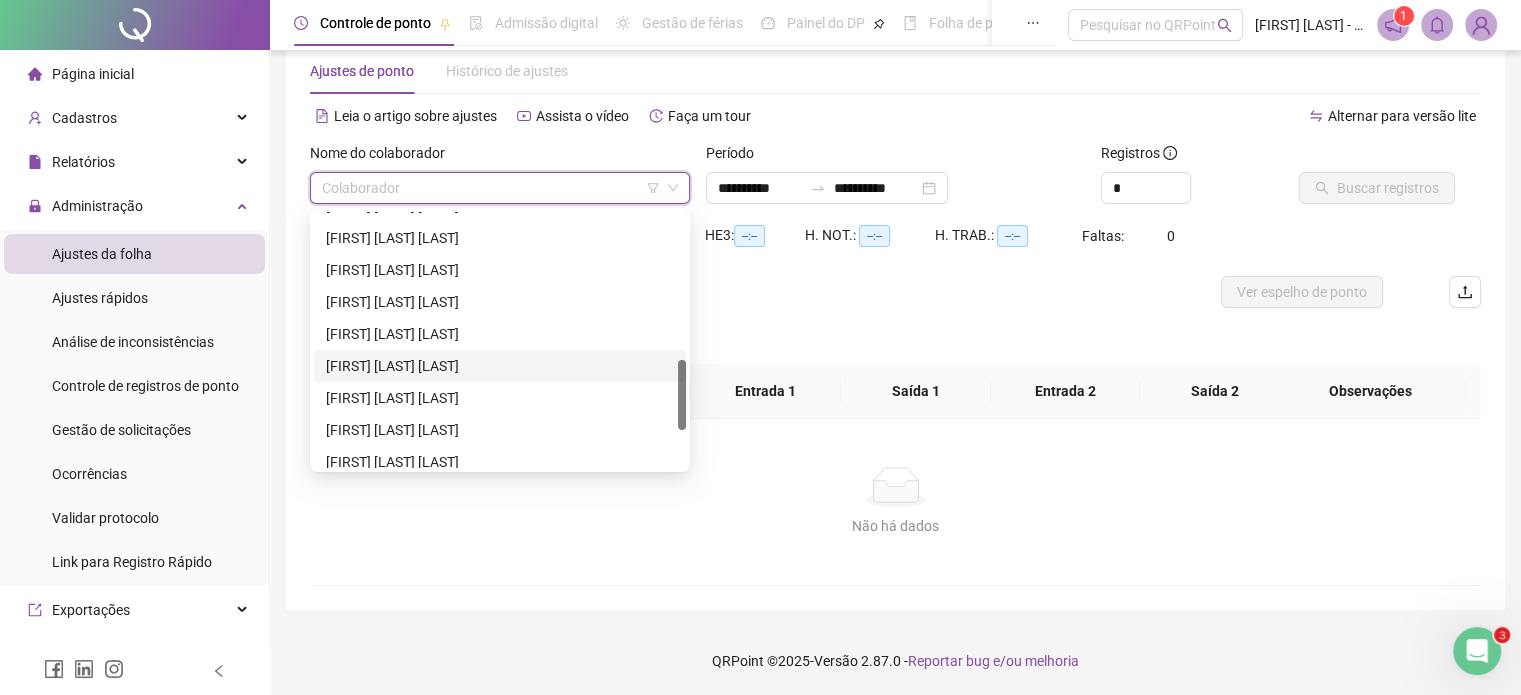 click on "[FIRST] [LAST] [LAST]" at bounding box center (500, 366) 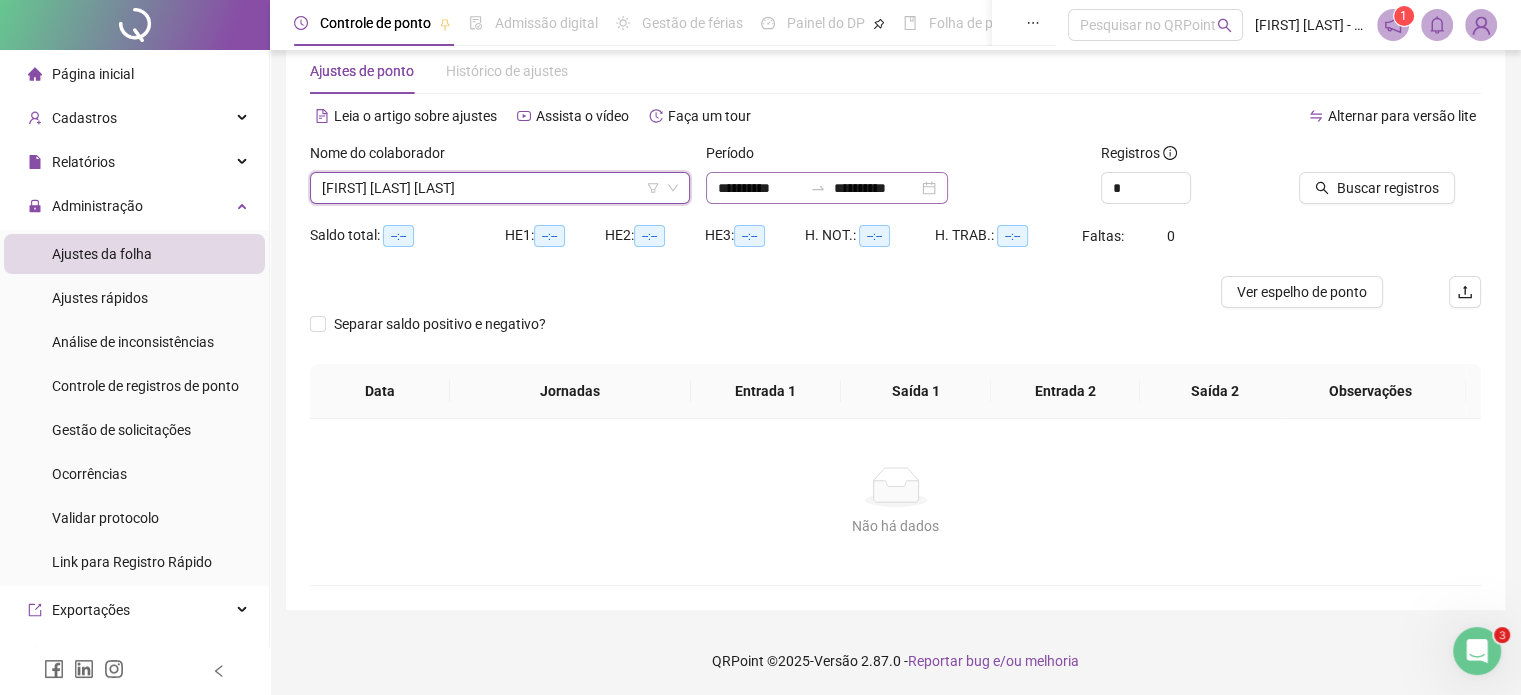 click on "**********" at bounding box center [827, 188] 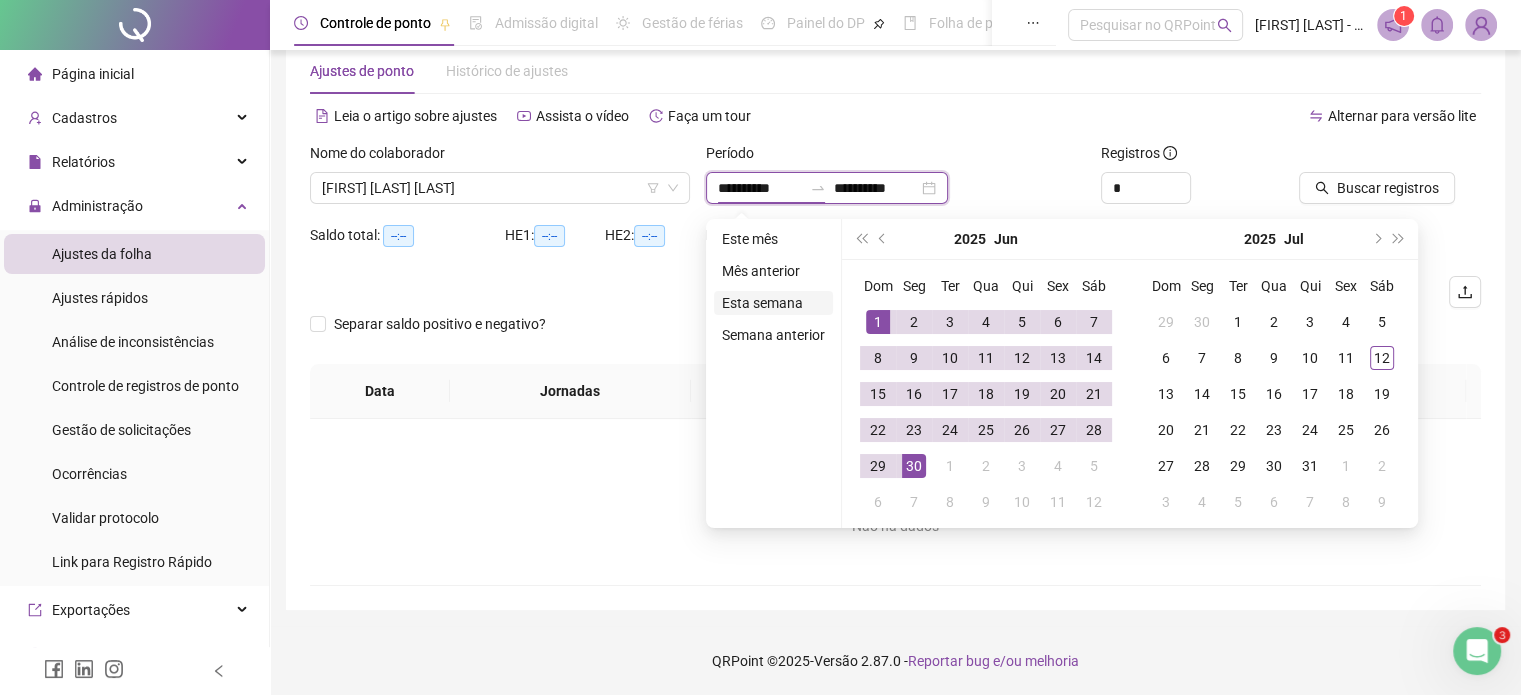 type on "**********" 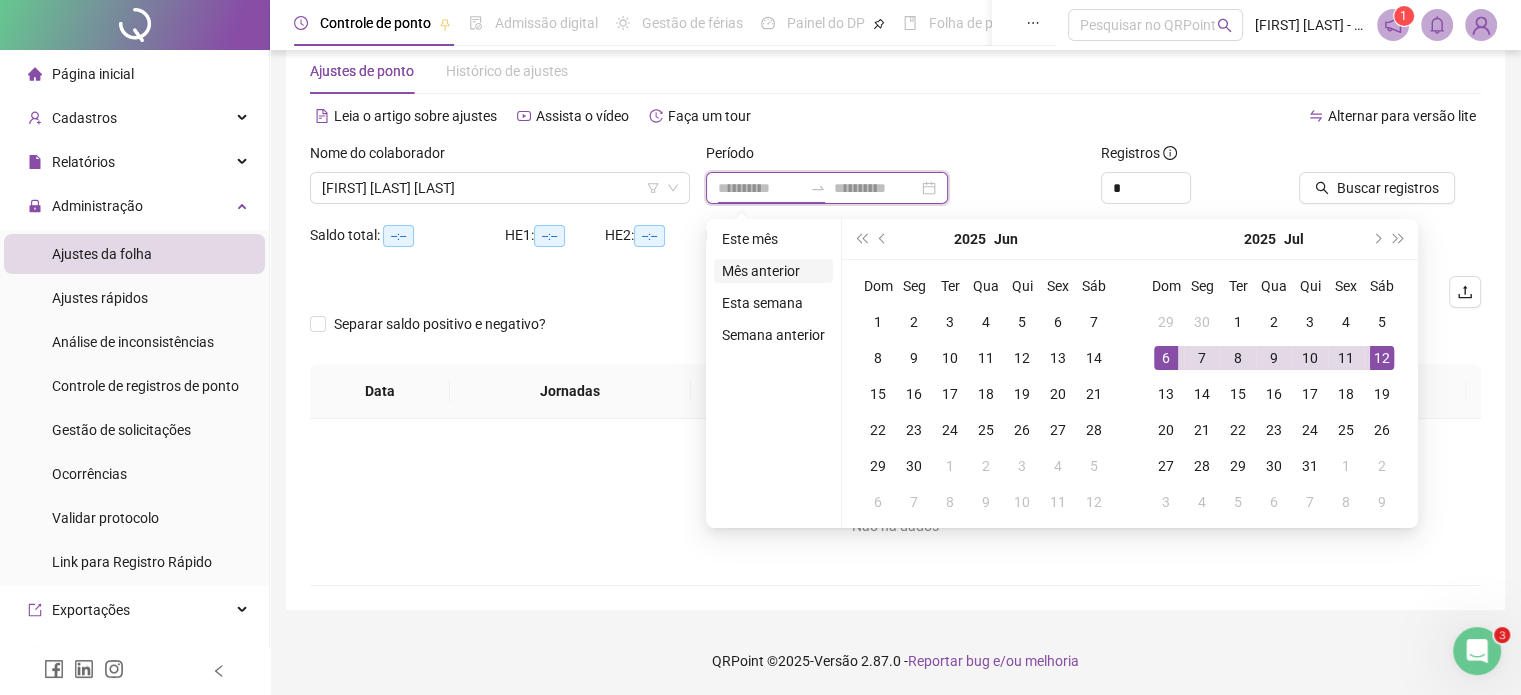 type on "**********" 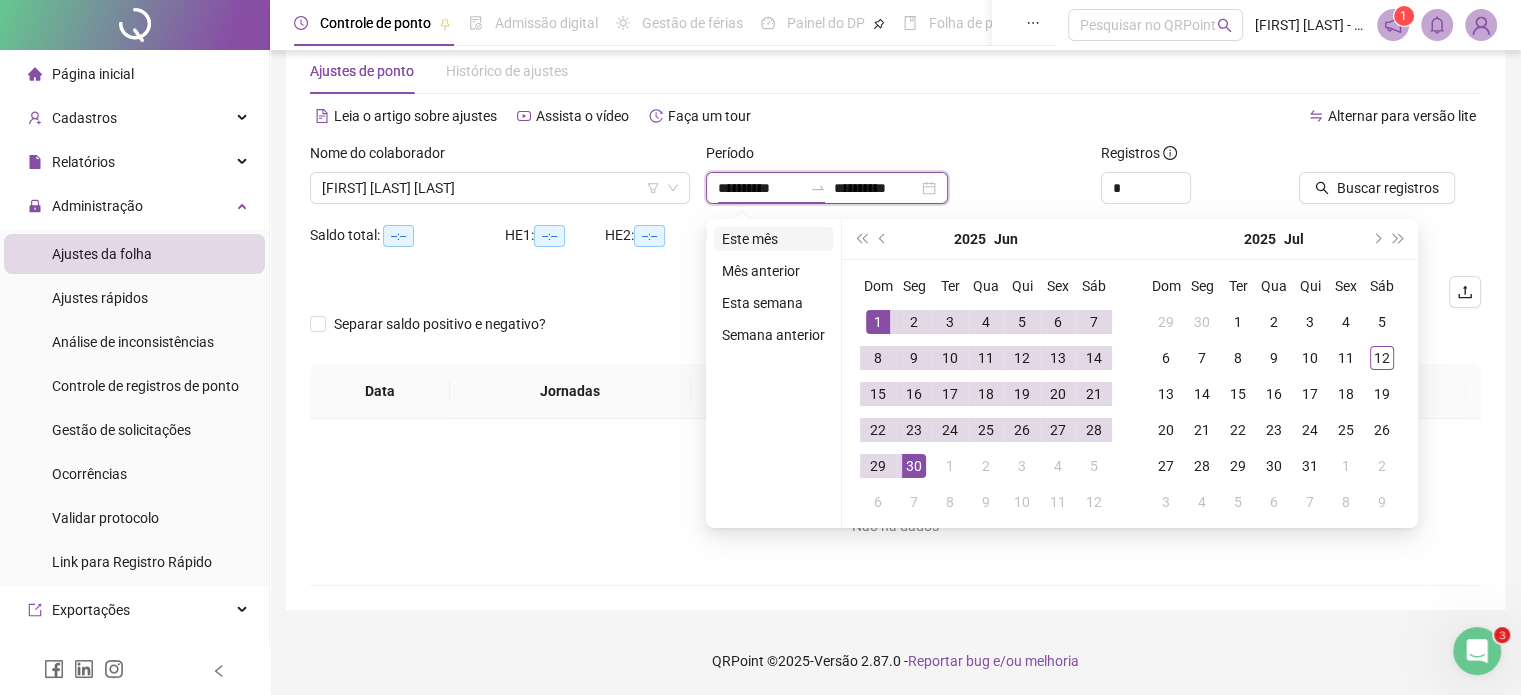 type on "**********" 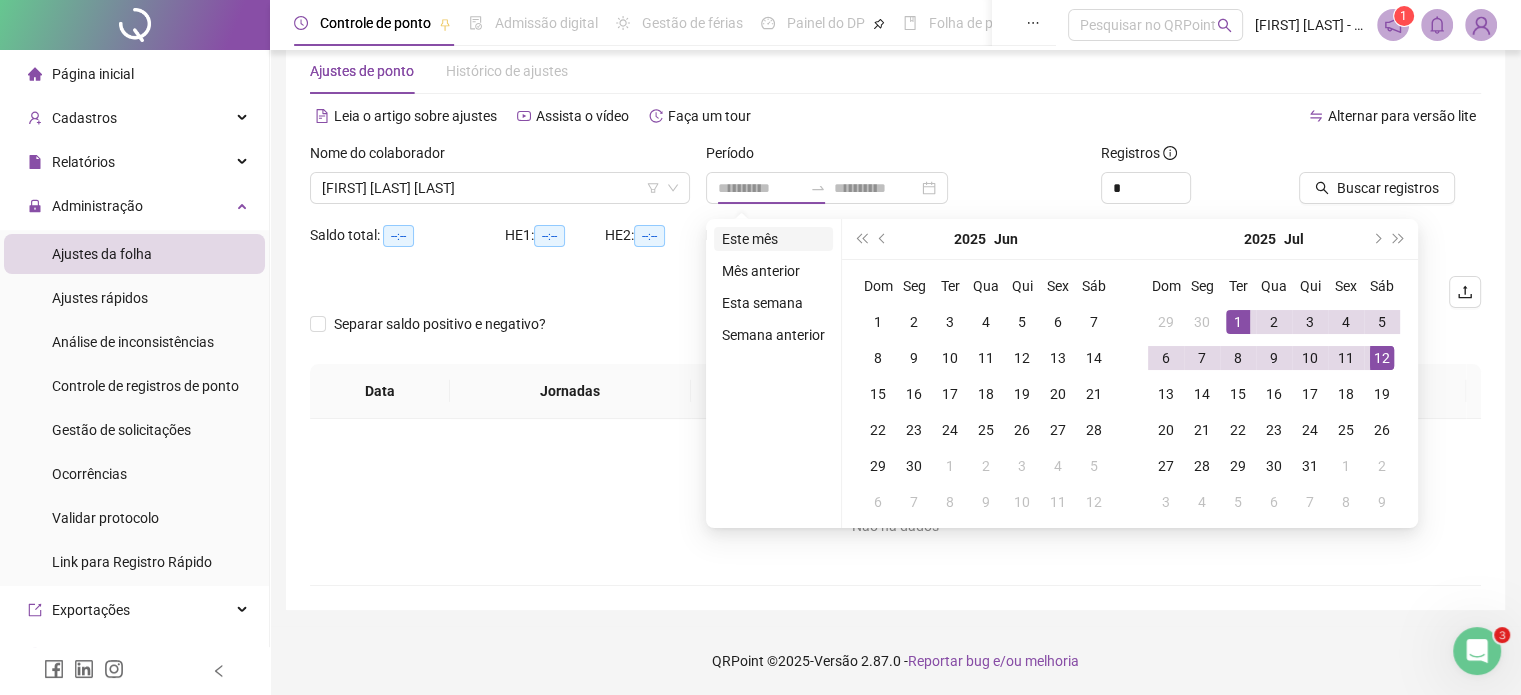 click on "Este mês" at bounding box center [773, 239] 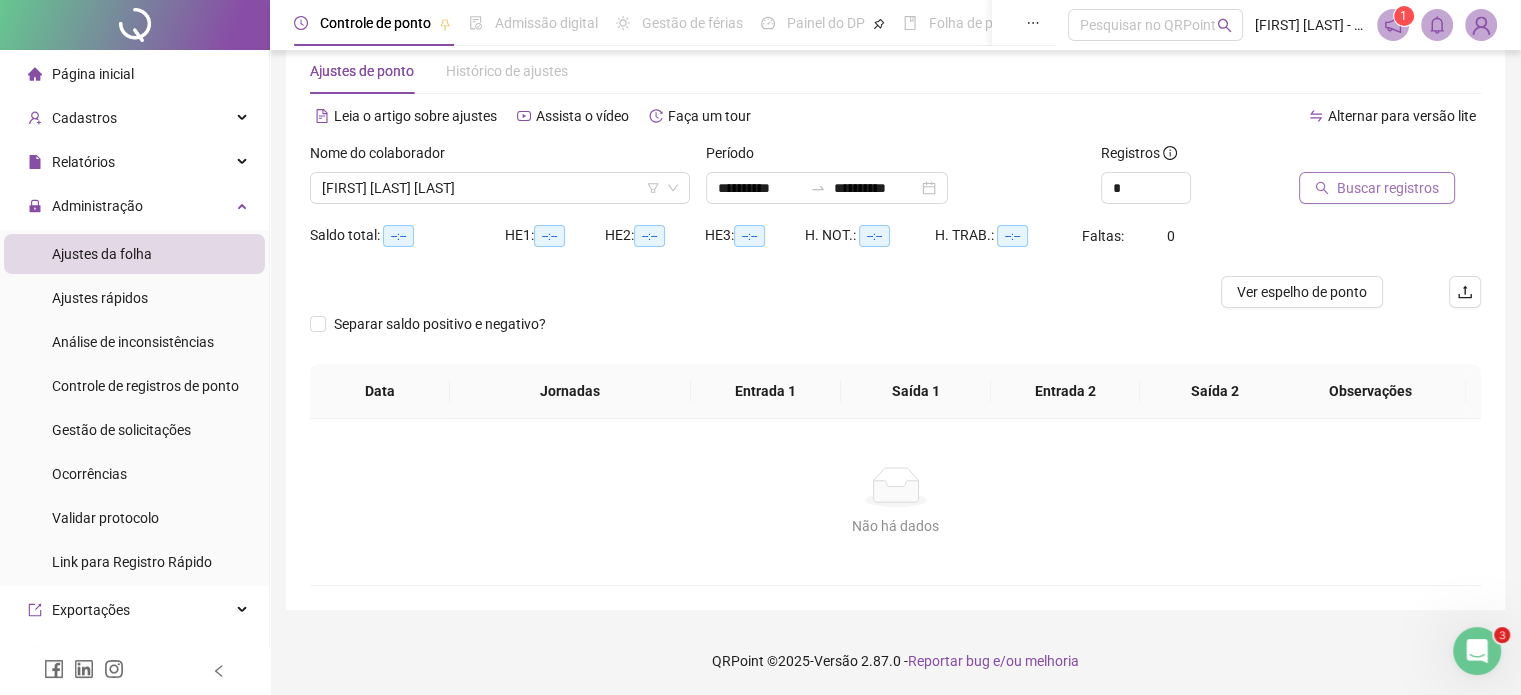click on "Buscar registros" at bounding box center [1388, 188] 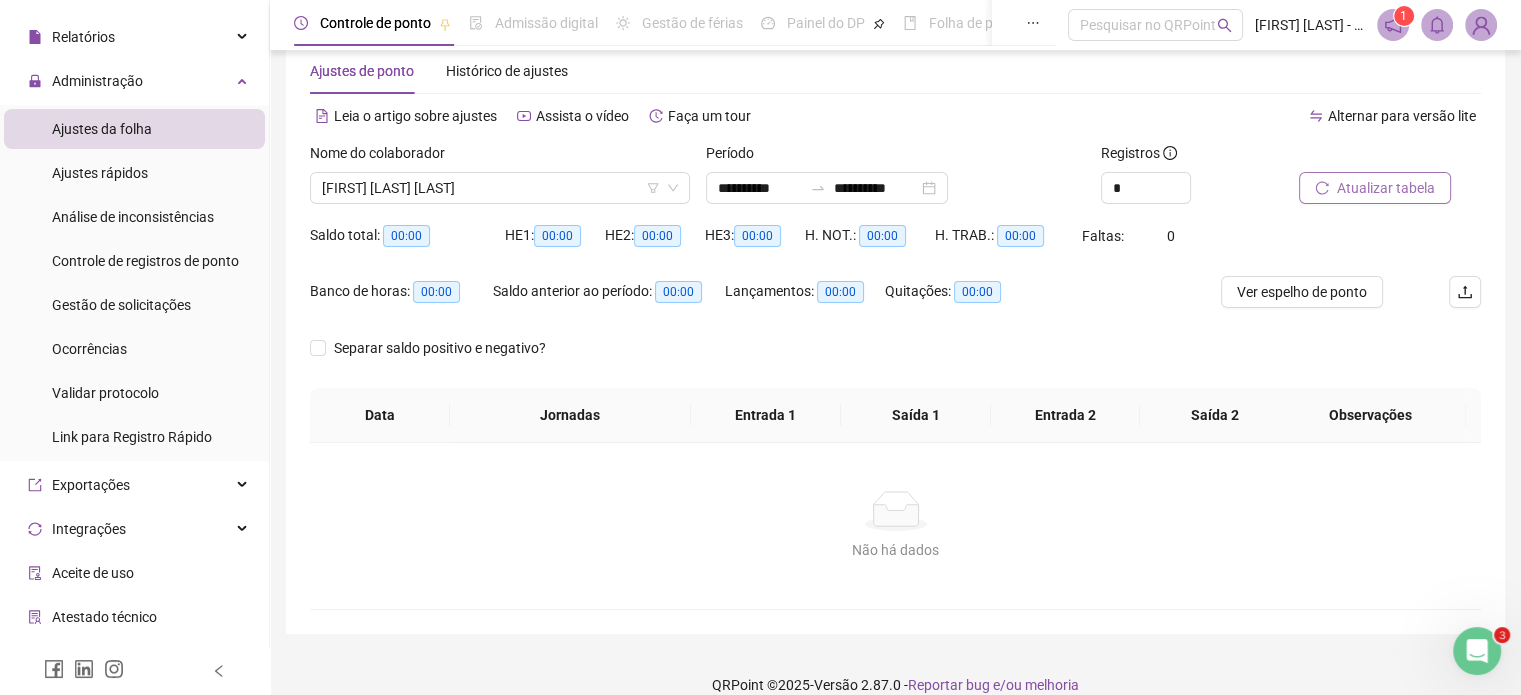 scroll, scrollTop: 0, scrollLeft: 0, axis: both 